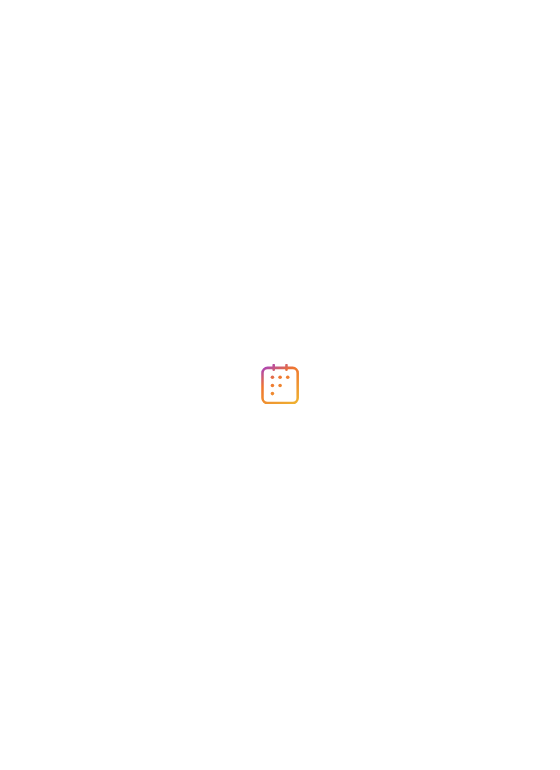 scroll, scrollTop: 0, scrollLeft: 0, axis: both 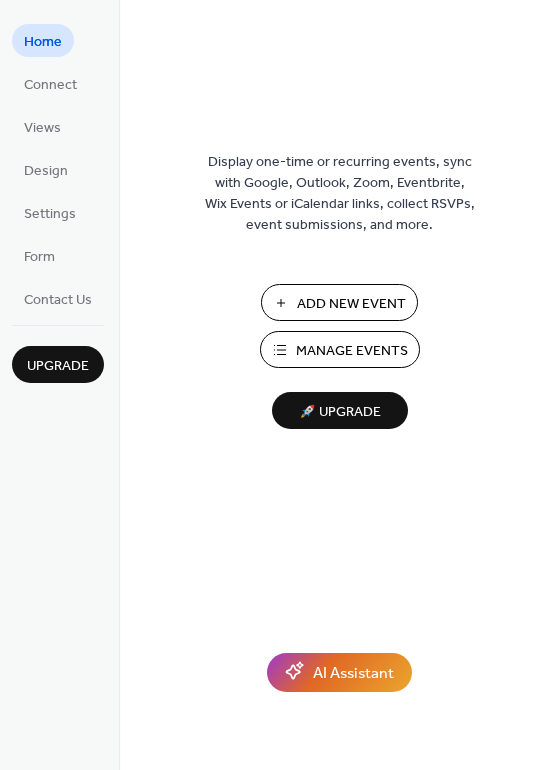 click on "Manage Events" at bounding box center [352, 351] 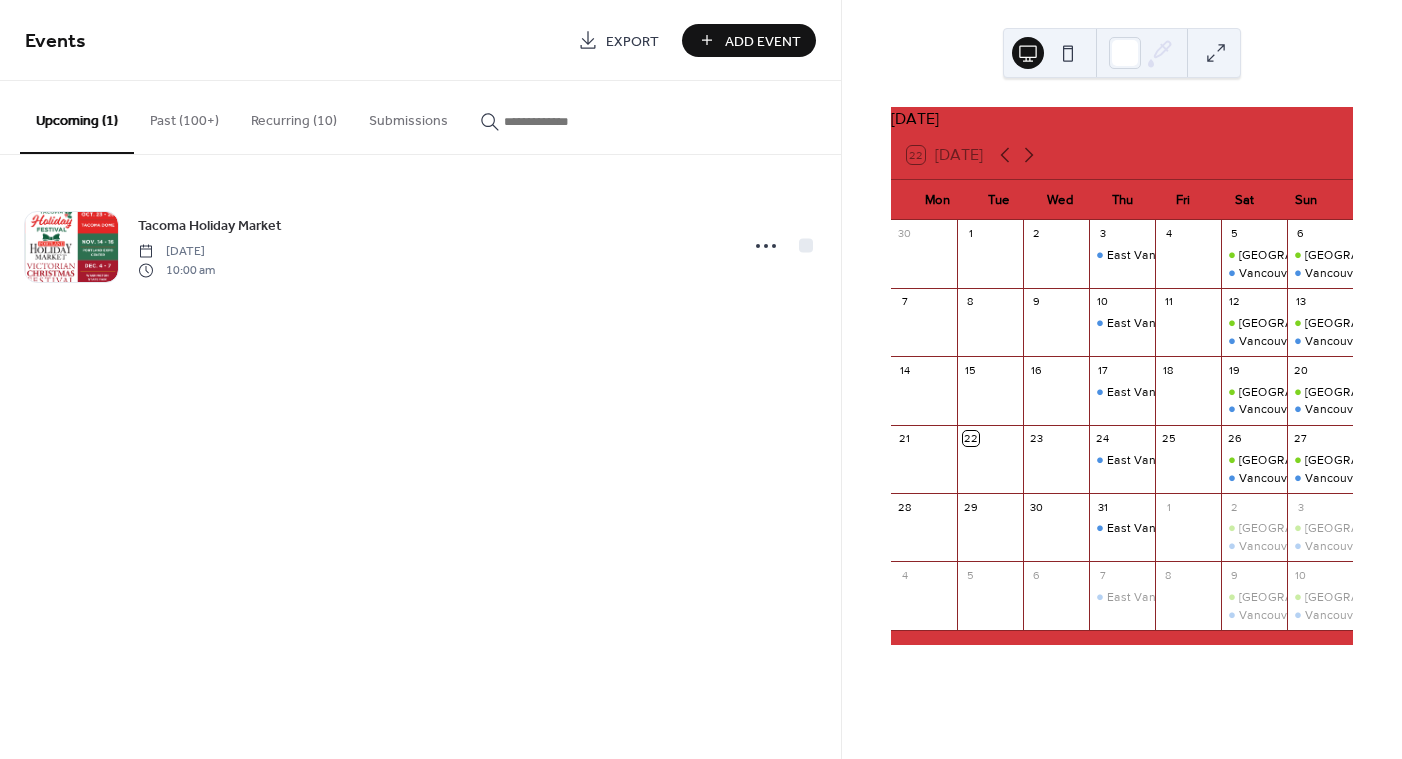 scroll, scrollTop: 0, scrollLeft: 0, axis: both 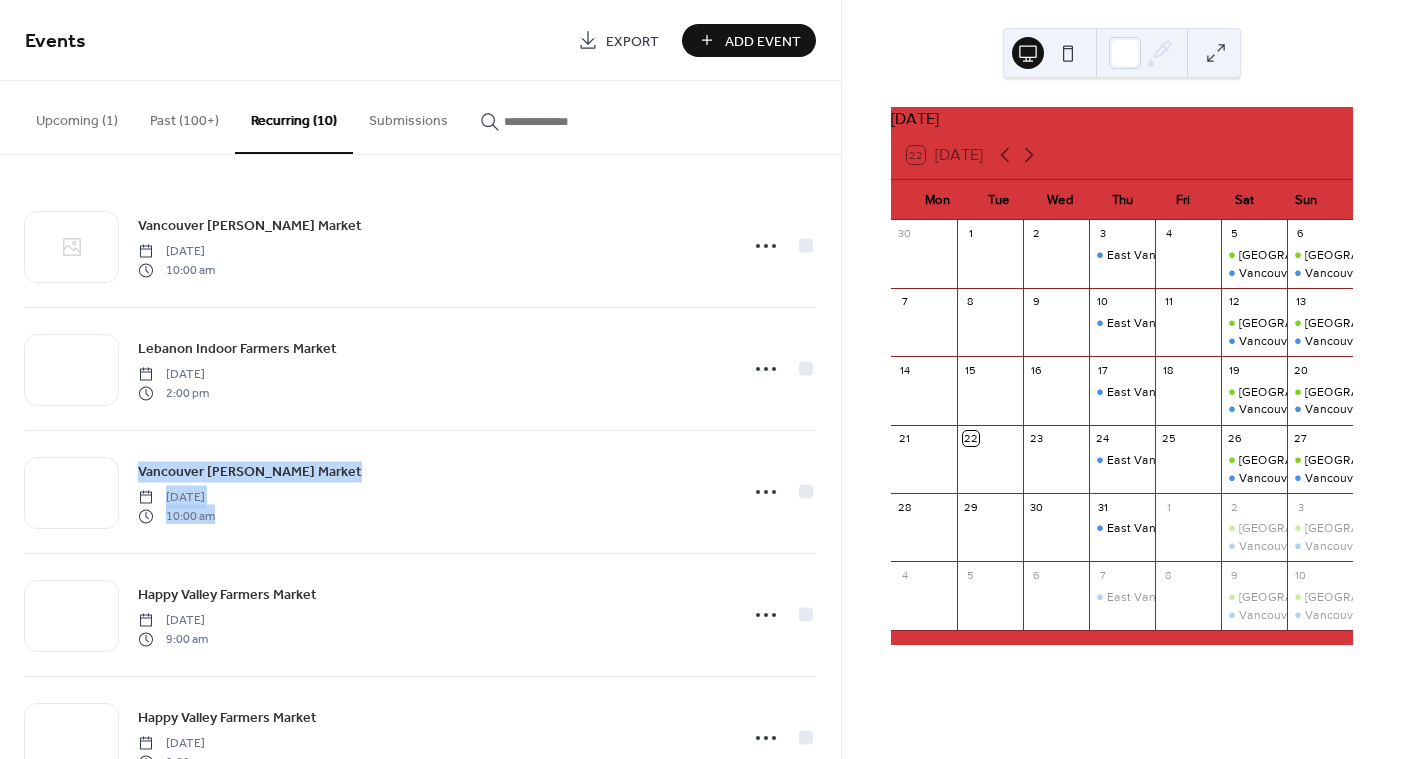 drag, startPoint x: 837, startPoint y: 328, endPoint x: 846, endPoint y: 452, distance: 124.32619 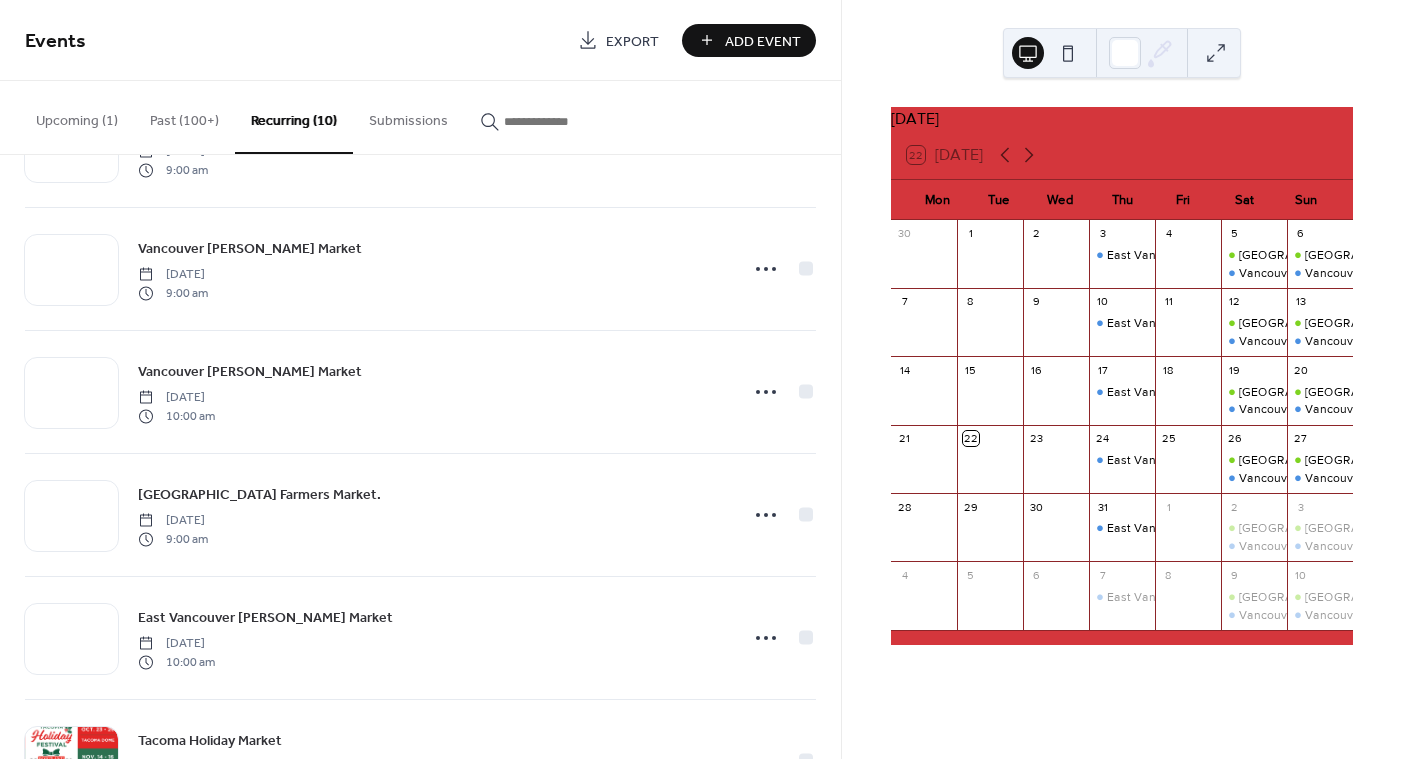 scroll, scrollTop: 685, scrollLeft: 0, axis: vertical 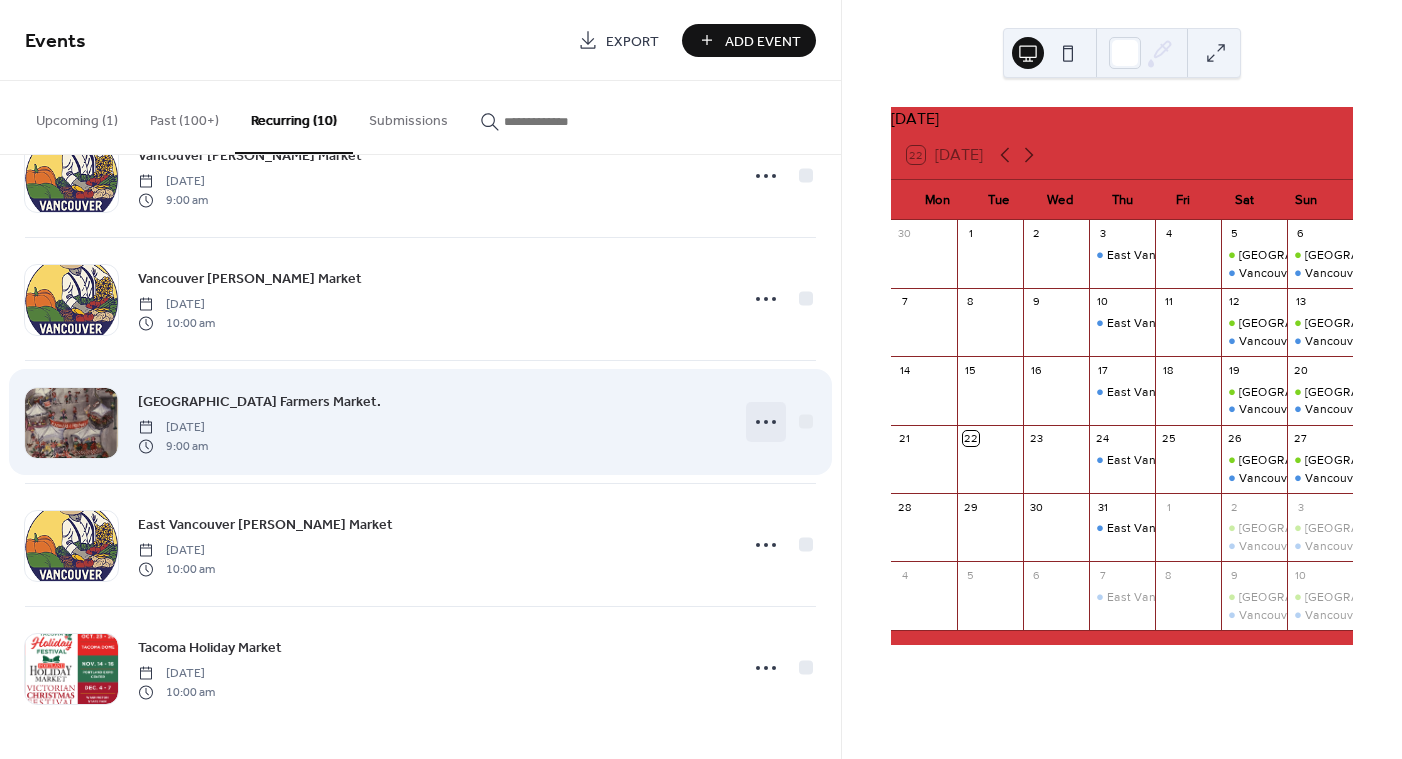 click 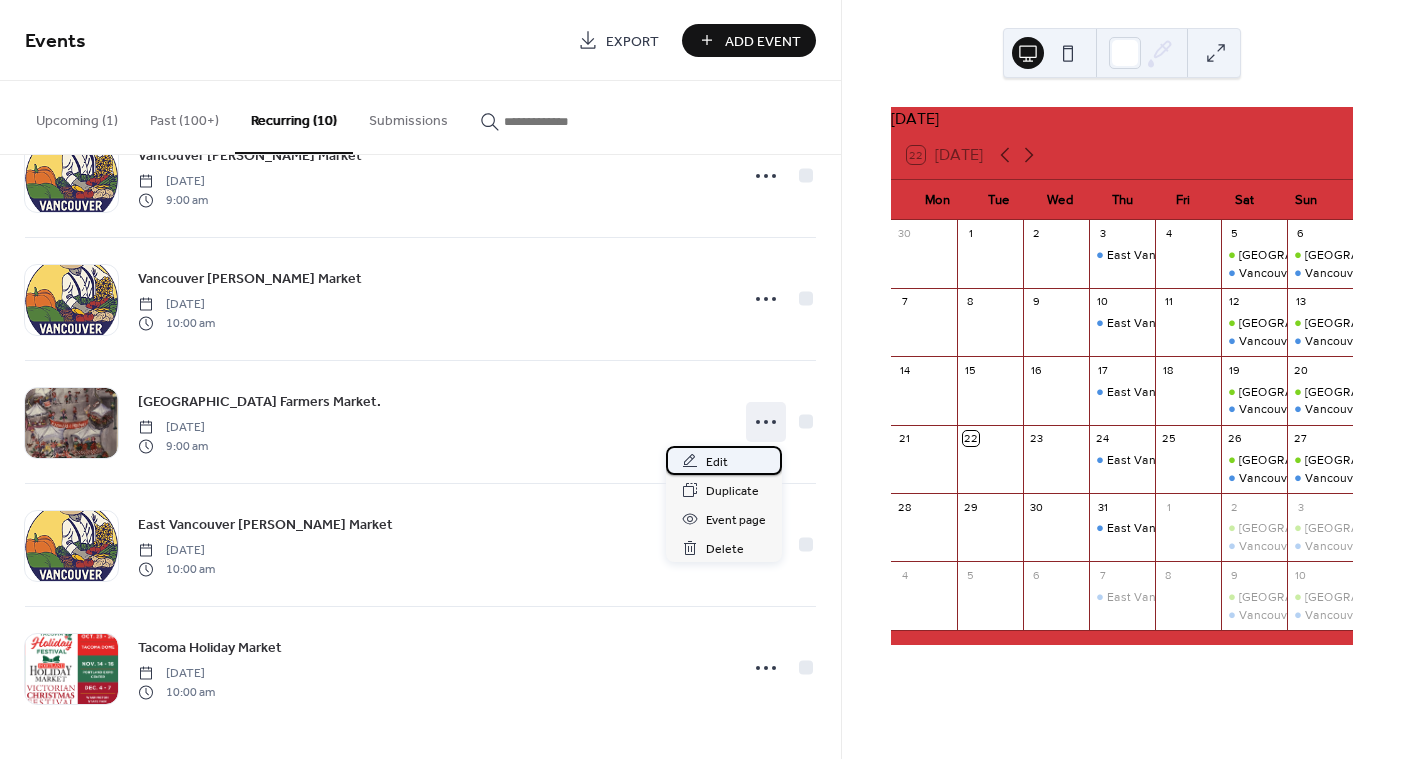 click on "Edit" at bounding box center (717, 462) 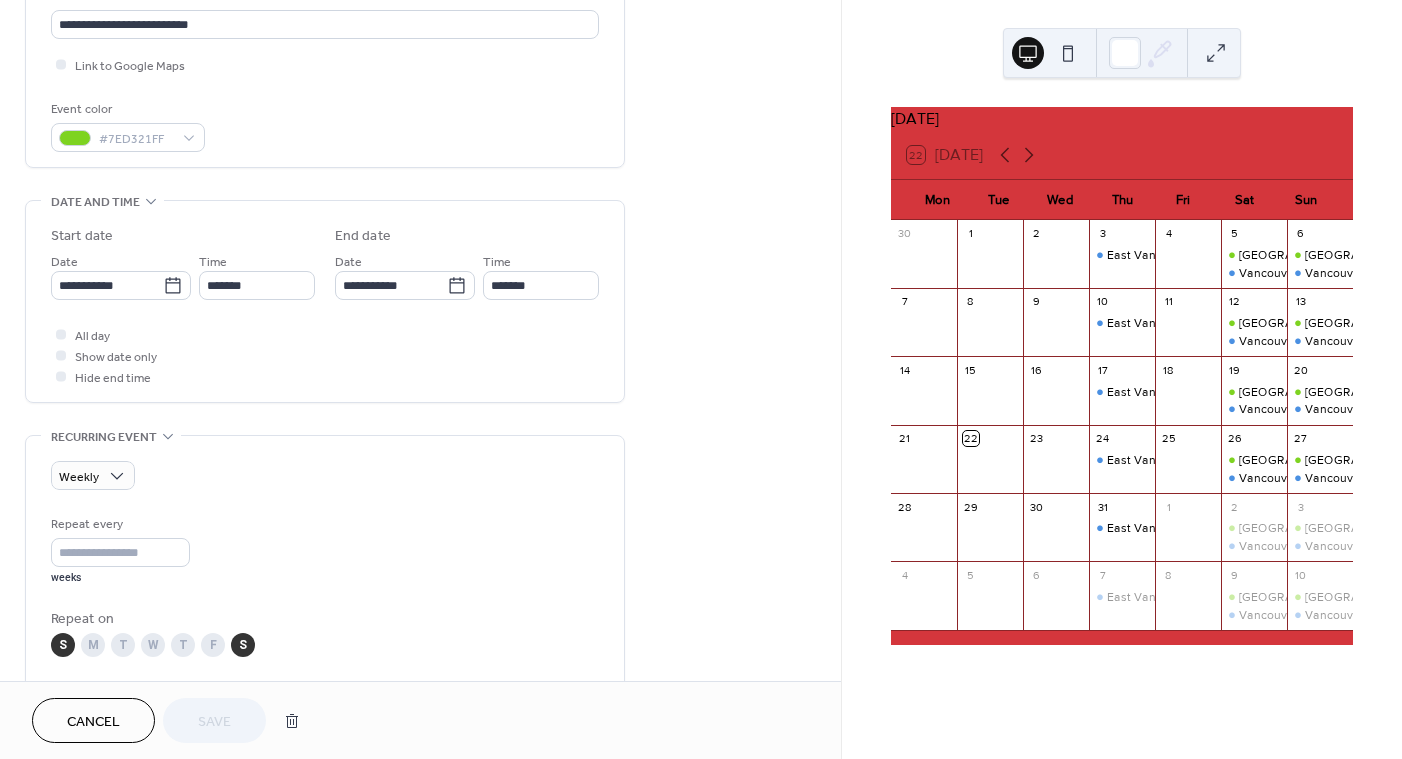 scroll, scrollTop: 465, scrollLeft: 0, axis: vertical 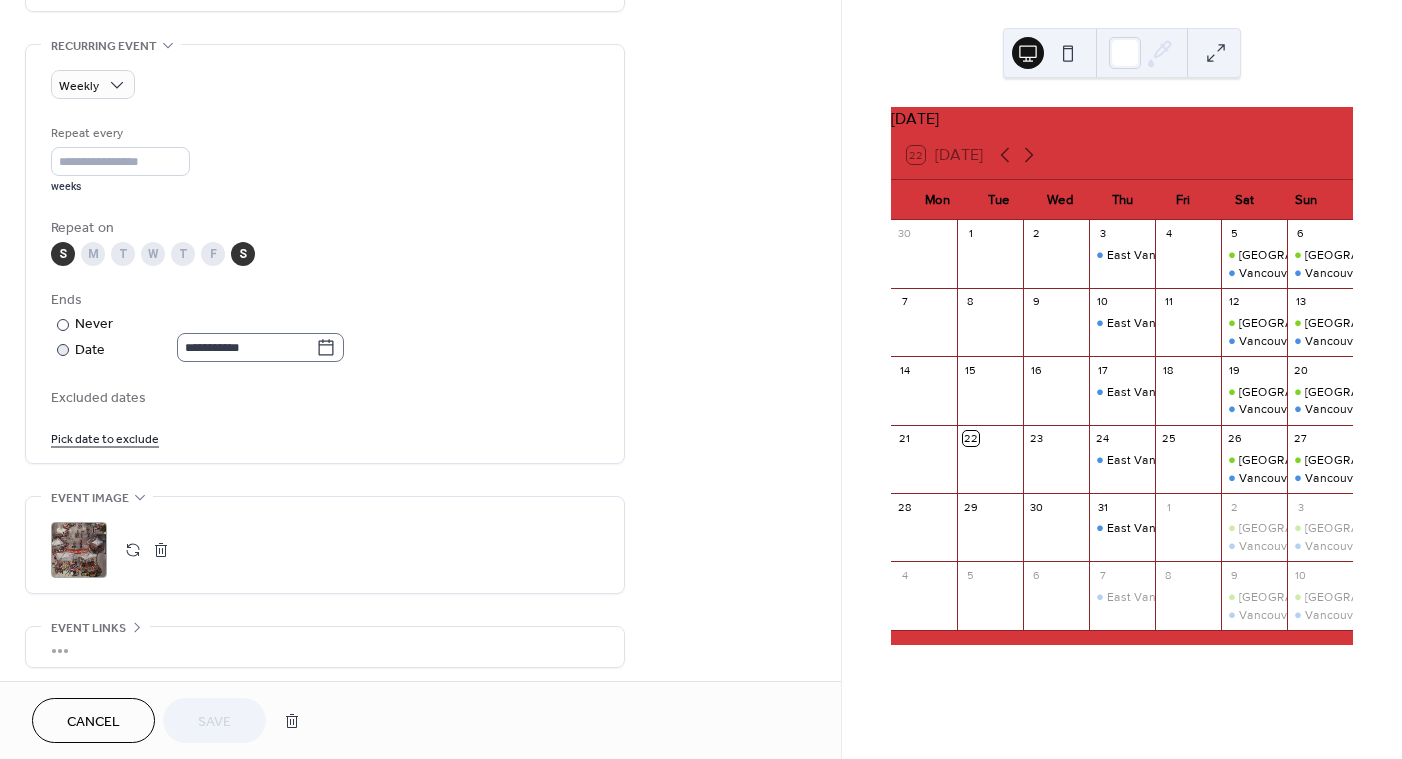 click 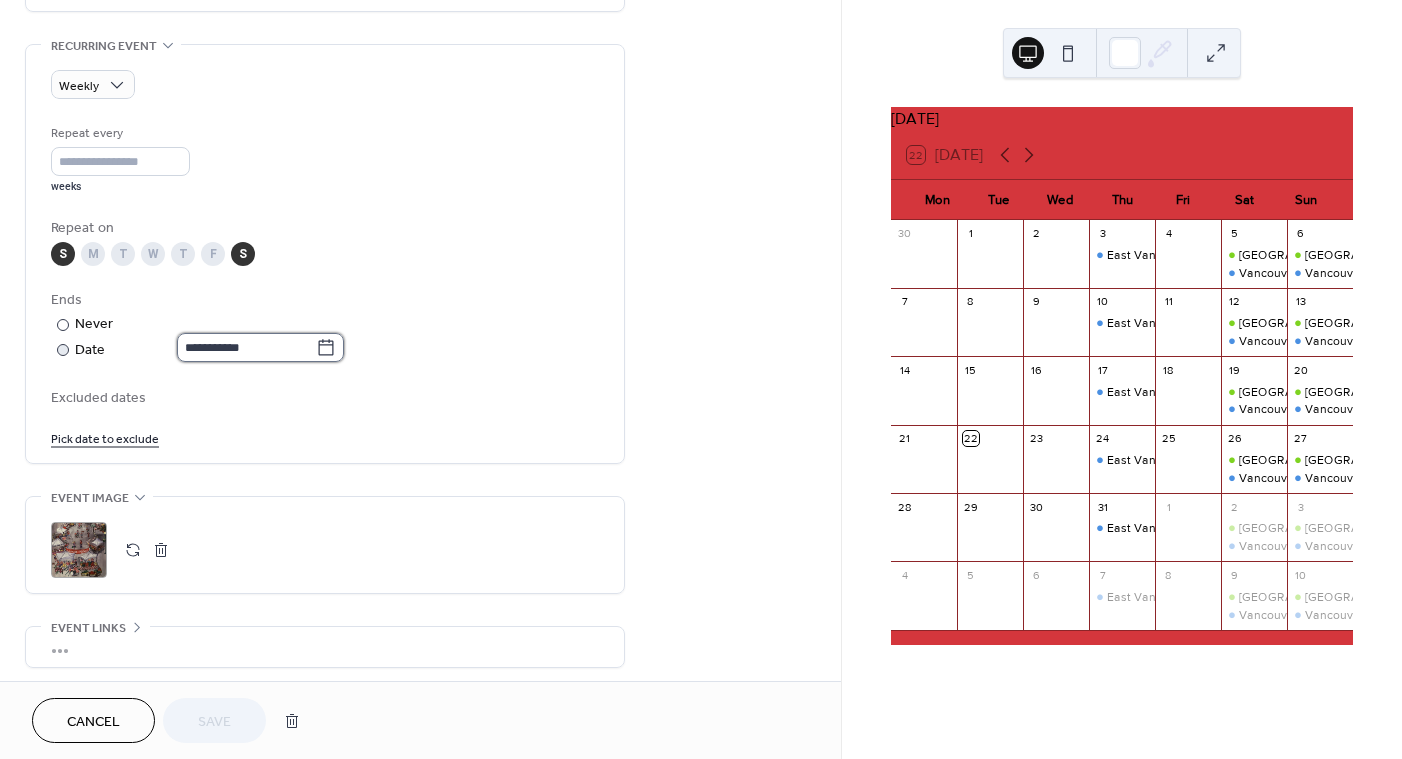 click on "**********" at bounding box center [246, 347] 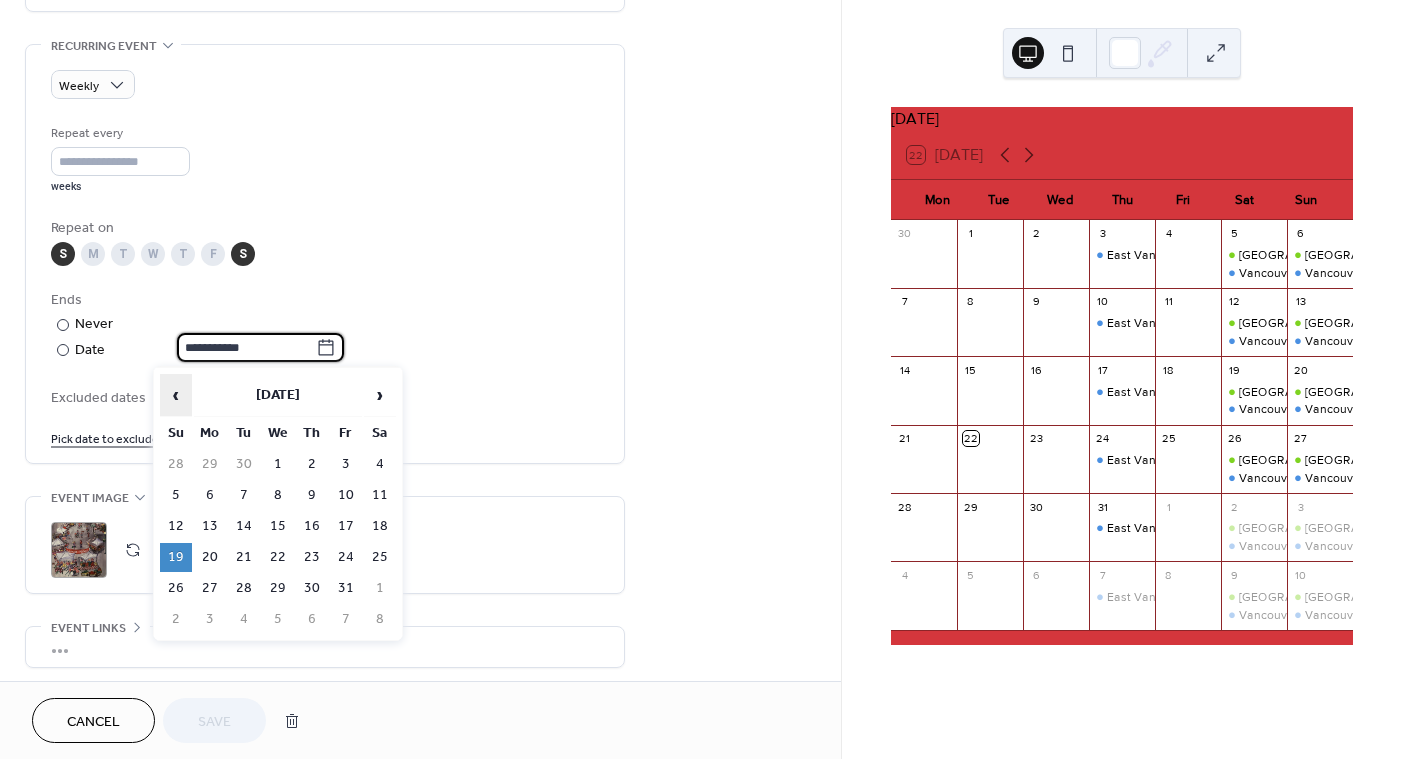 click on "‹" at bounding box center [176, 395] 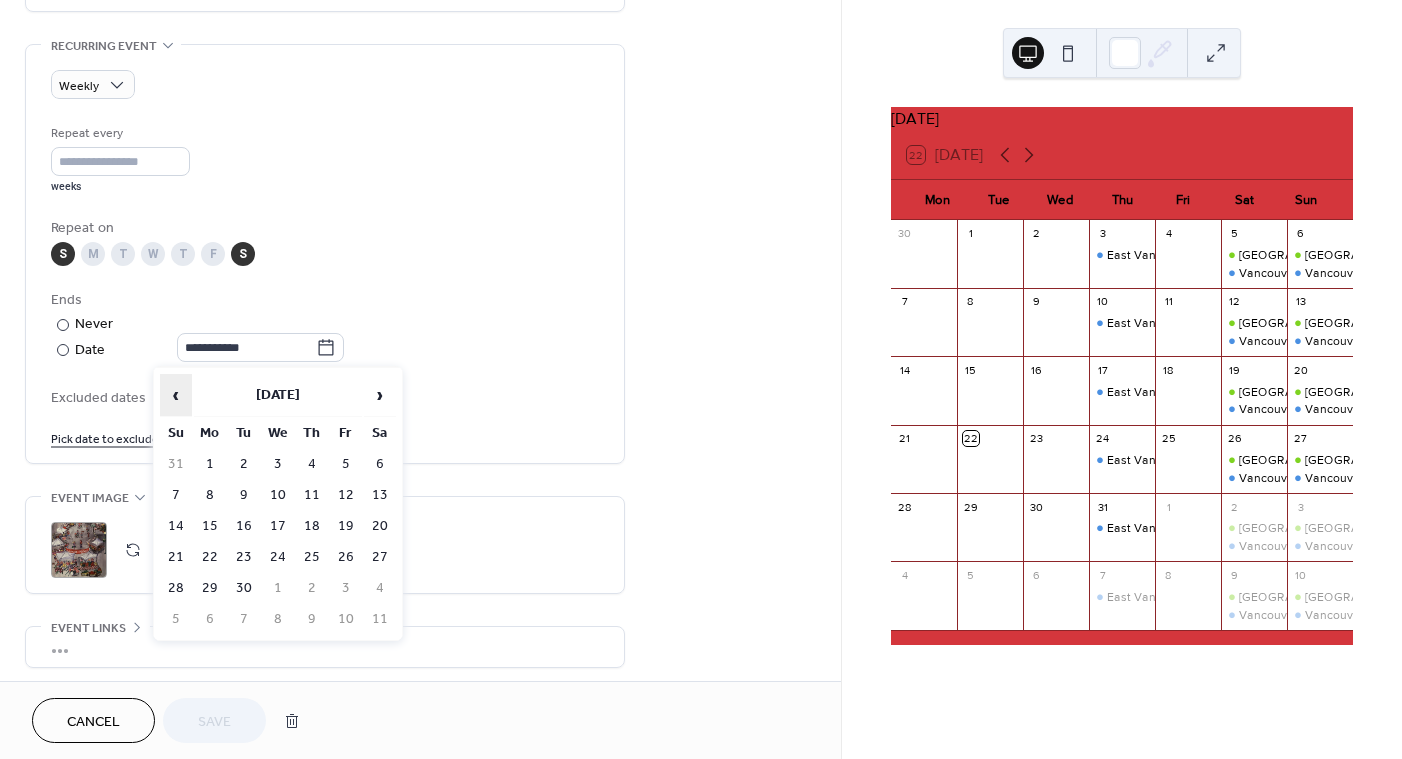 click on "‹" at bounding box center (176, 395) 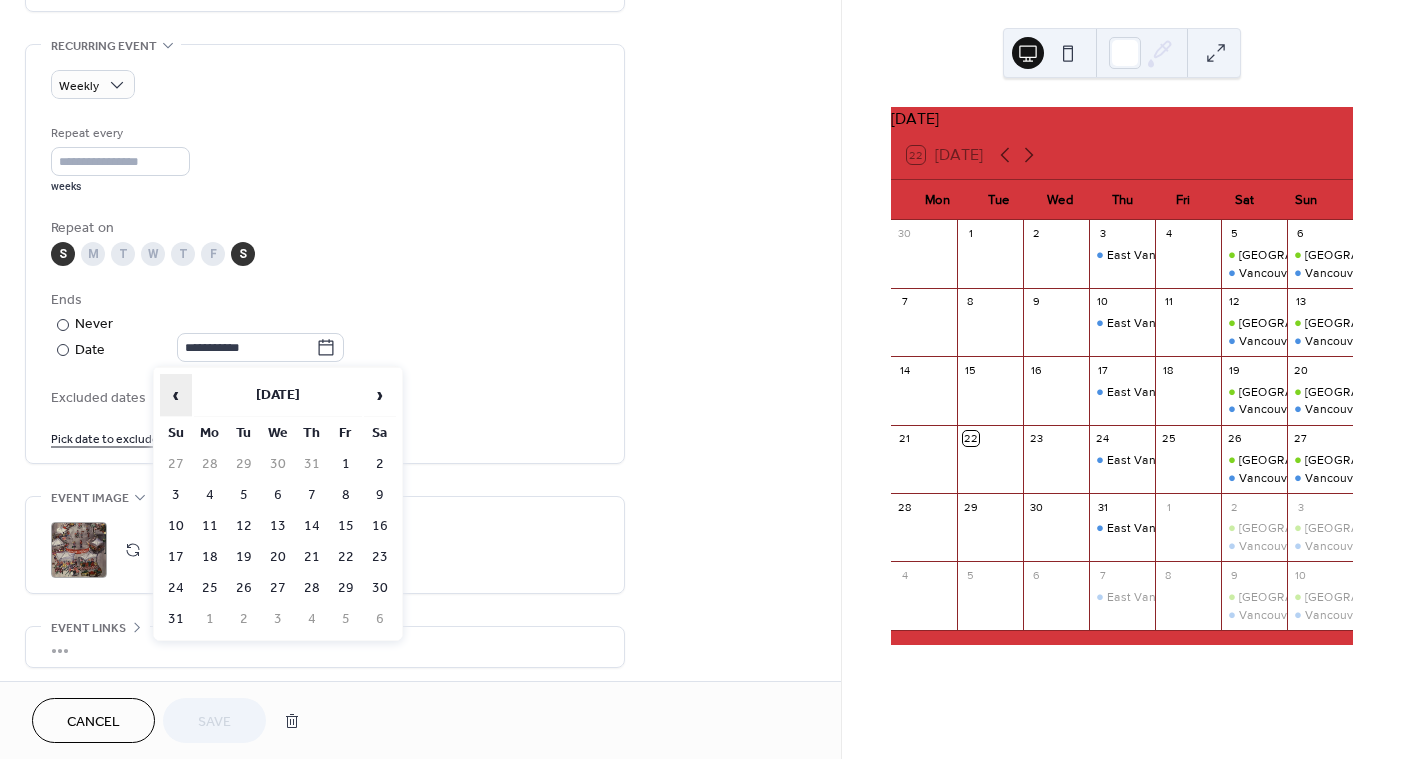 click on "‹" at bounding box center (176, 395) 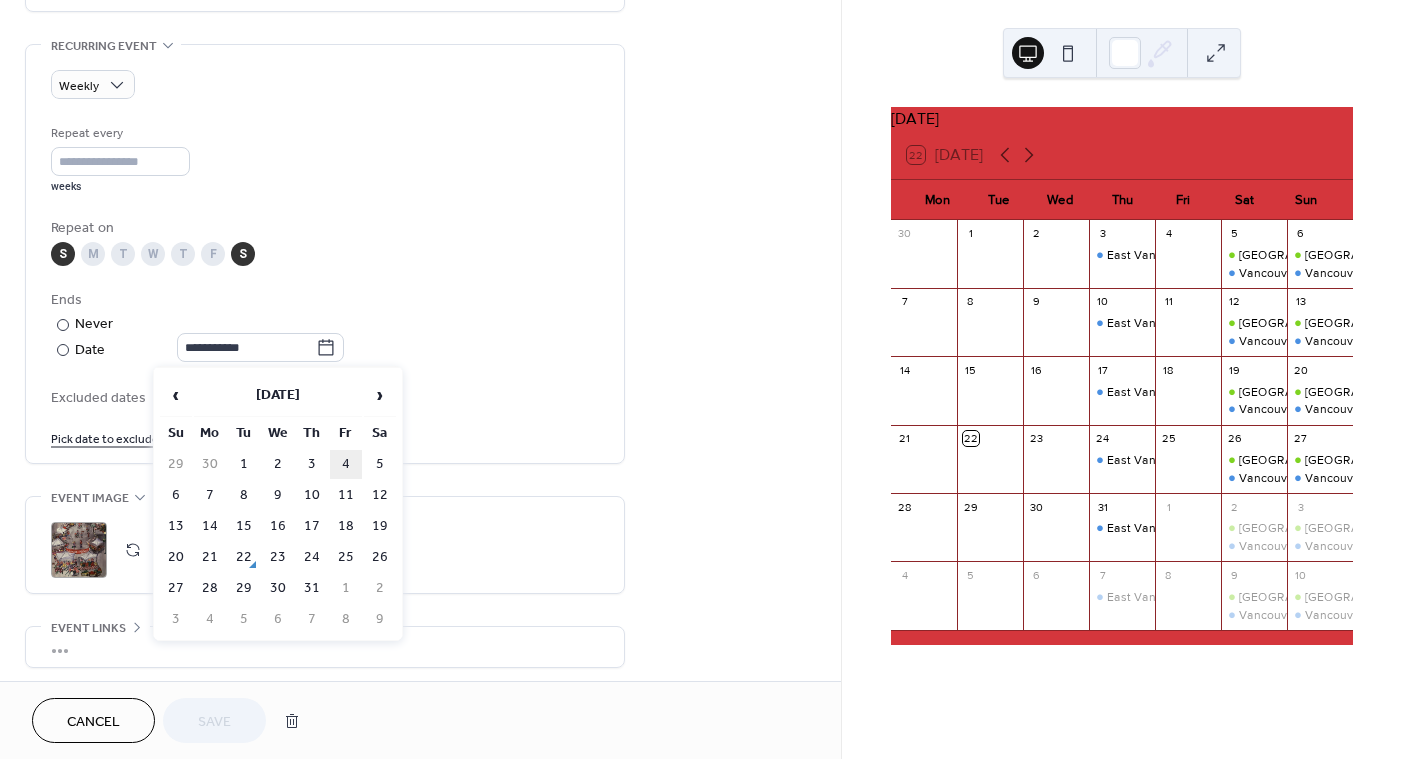 click on "4" at bounding box center (346, 464) 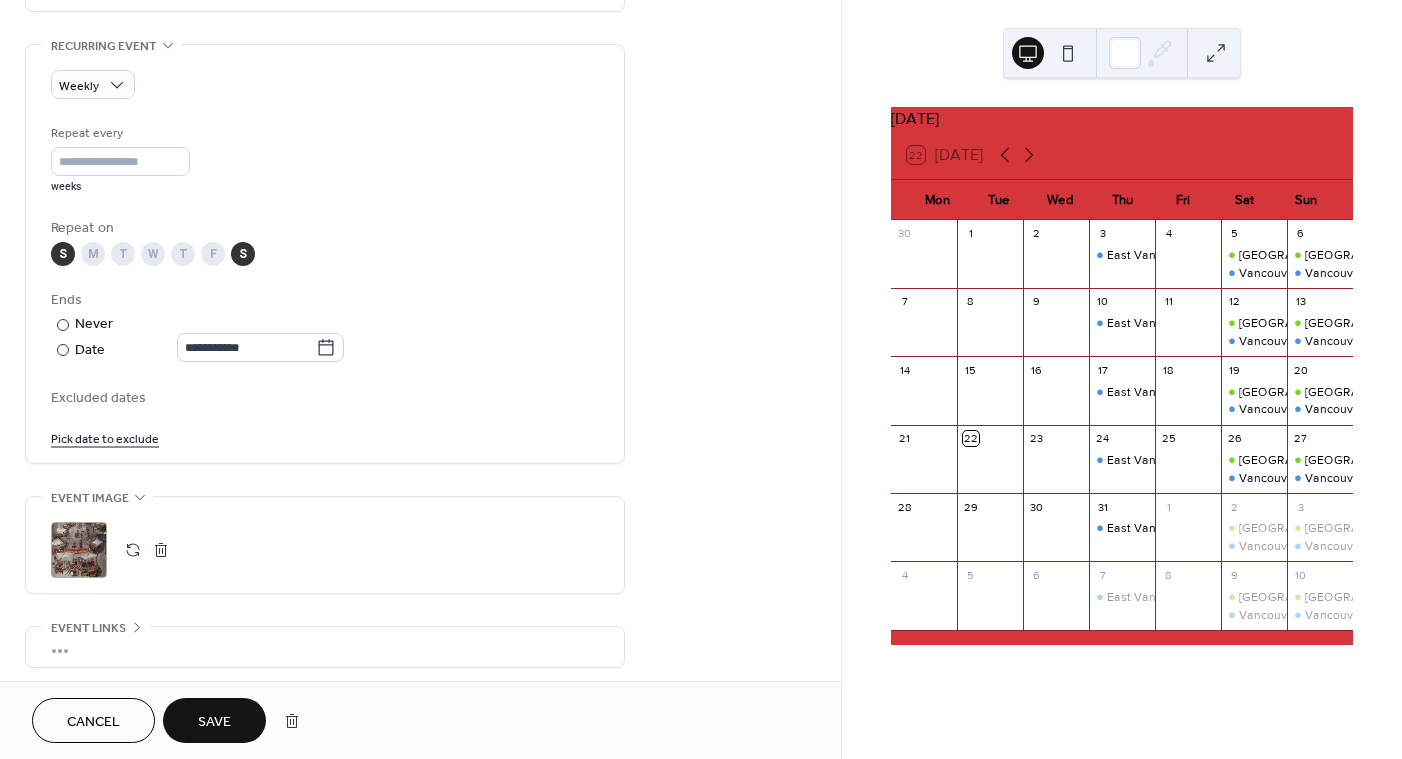 click on "Save" at bounding box center (214, 722) 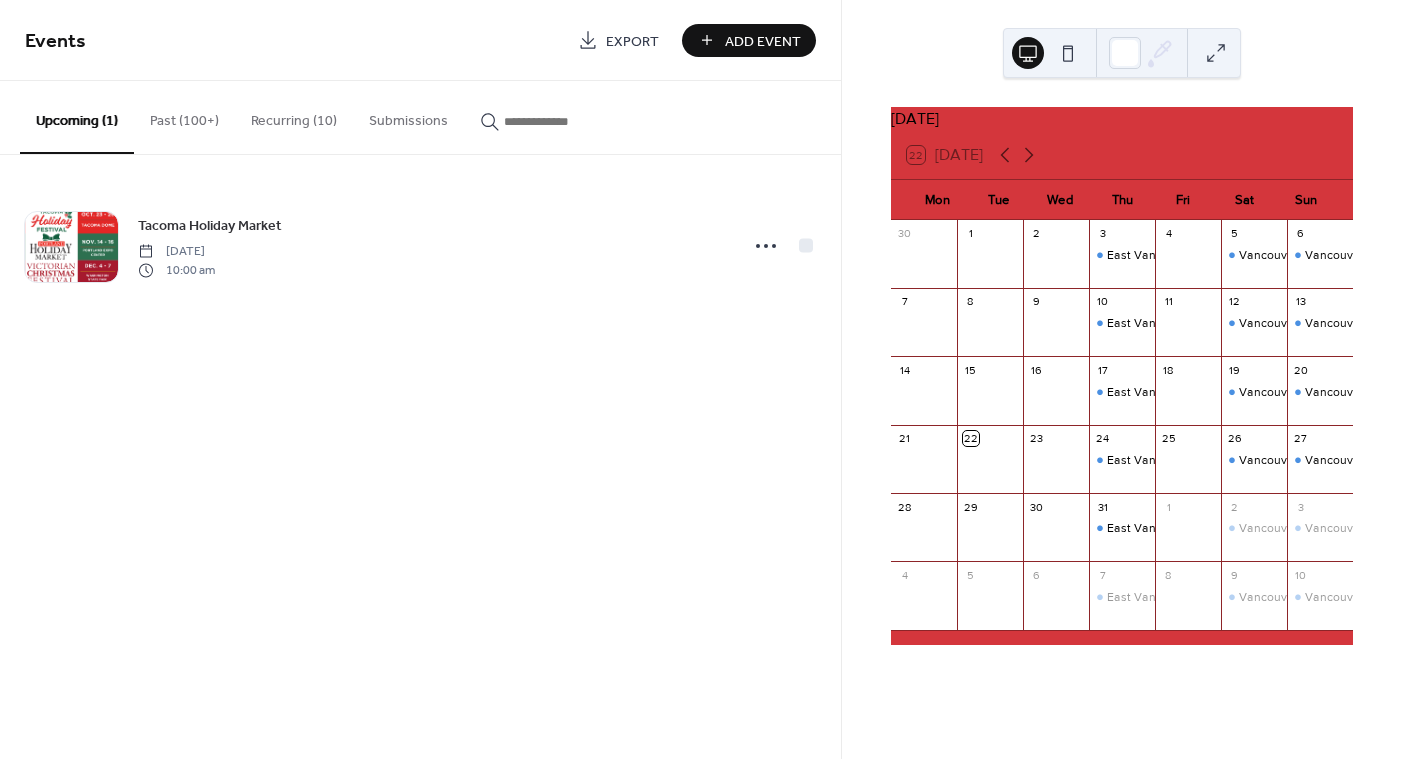 click on "Add Event" at bounding box center (763, 41) 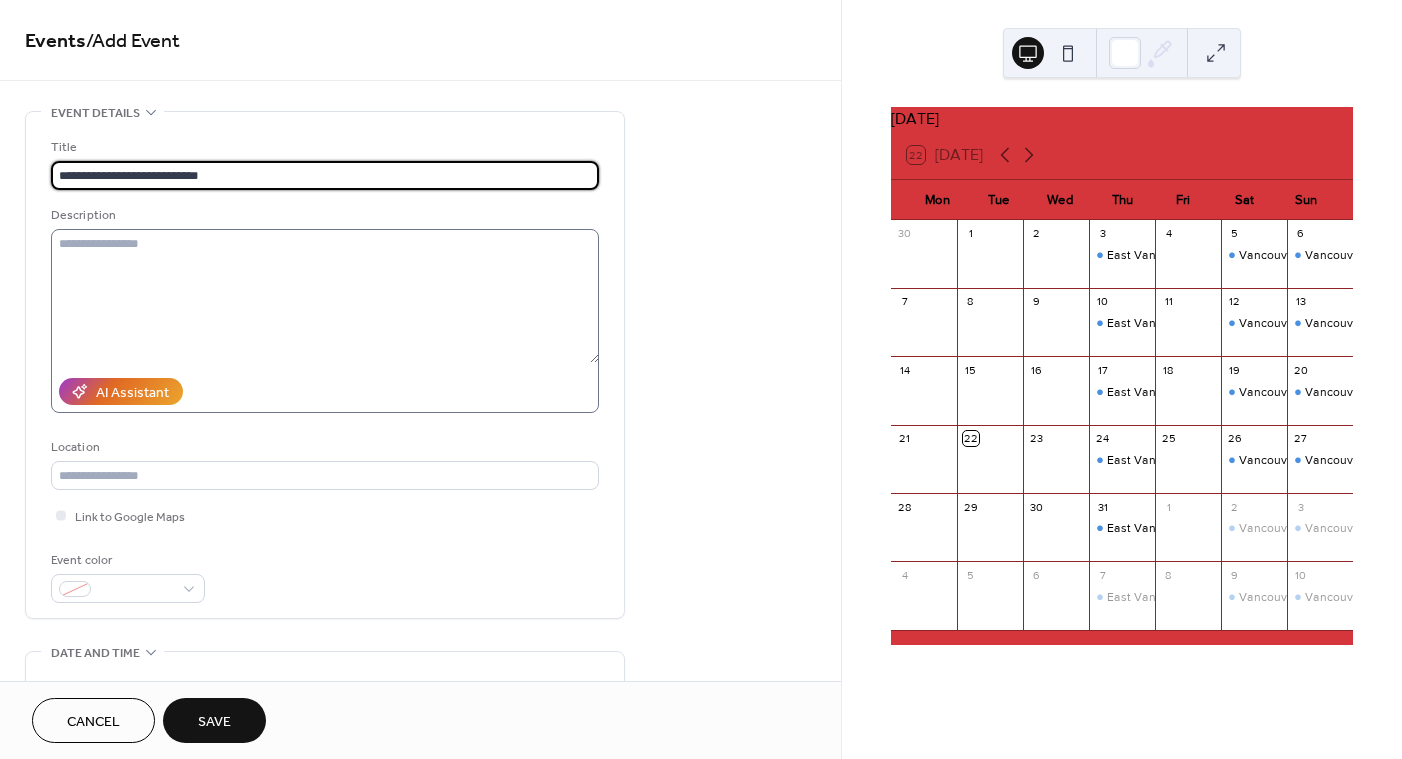 type on "**********" 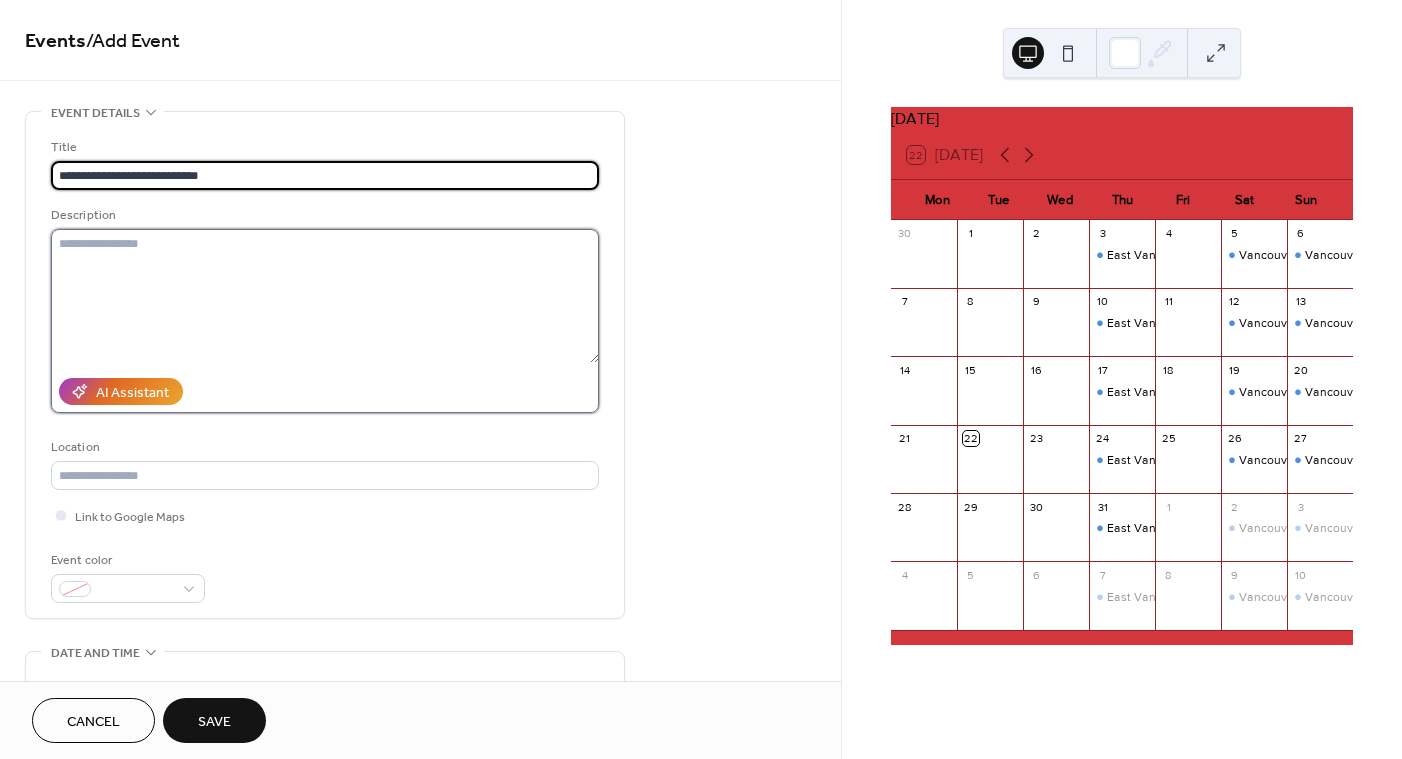 drag, startPoint x: 106, startPoint y: 260, endPoint x: 136, endPoint y: 252, distance: 31.04835 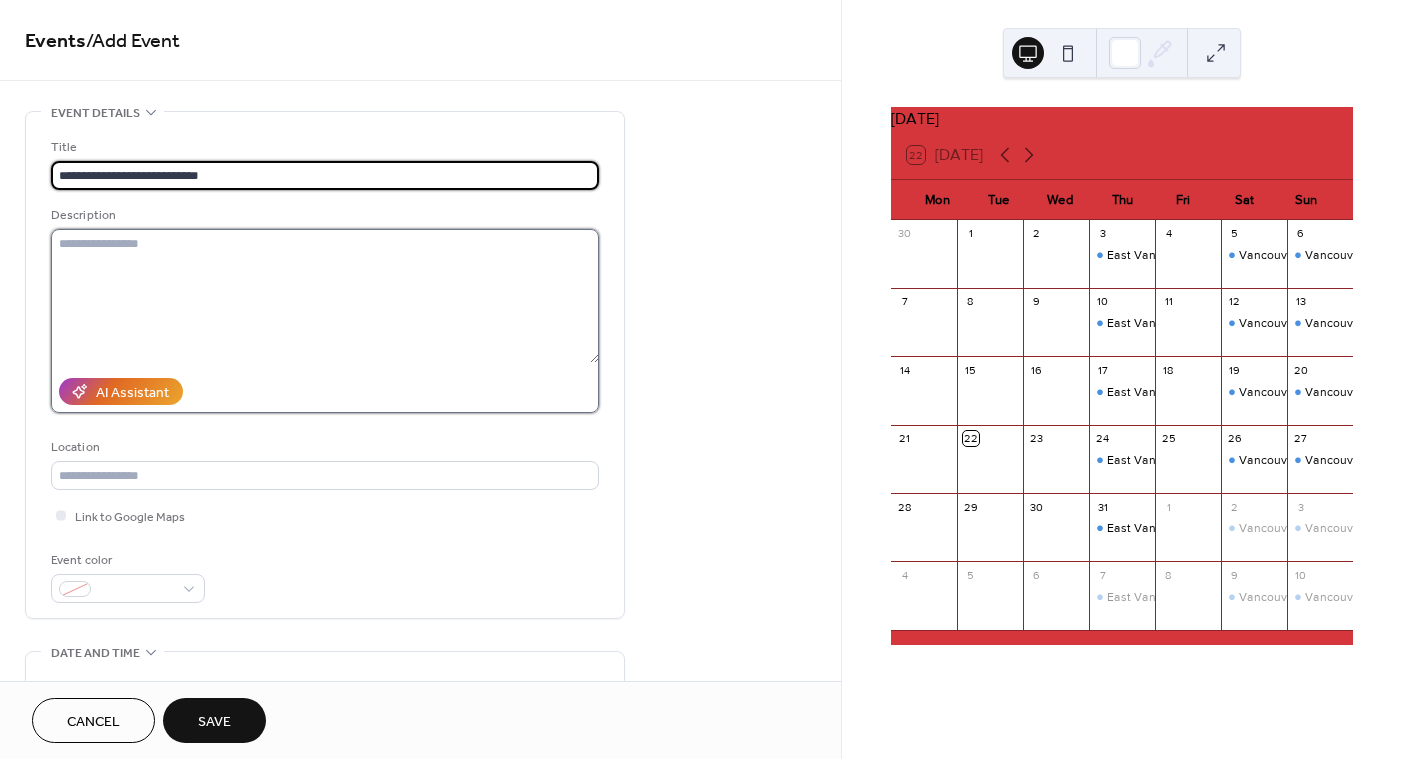 click at bounding box center (325, 296) 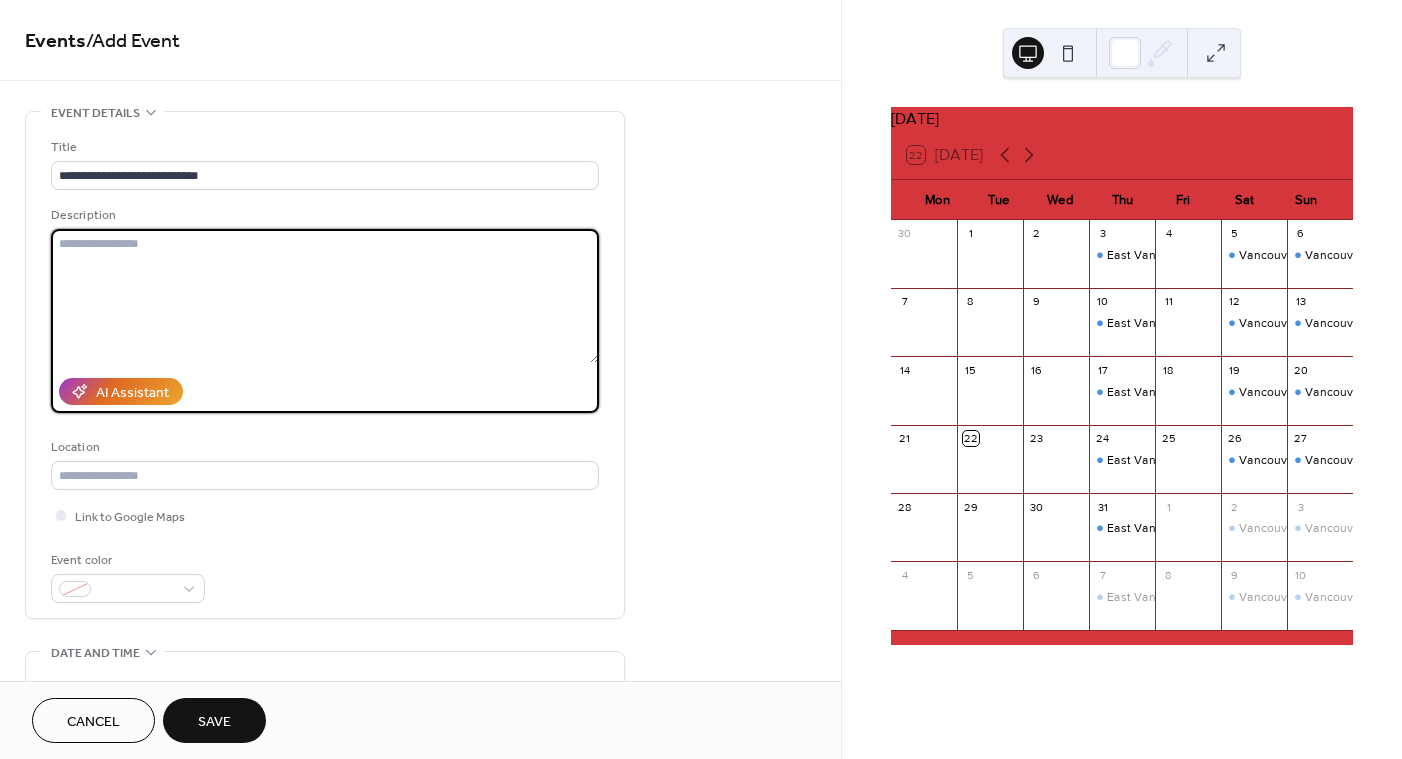 paste on "**********" 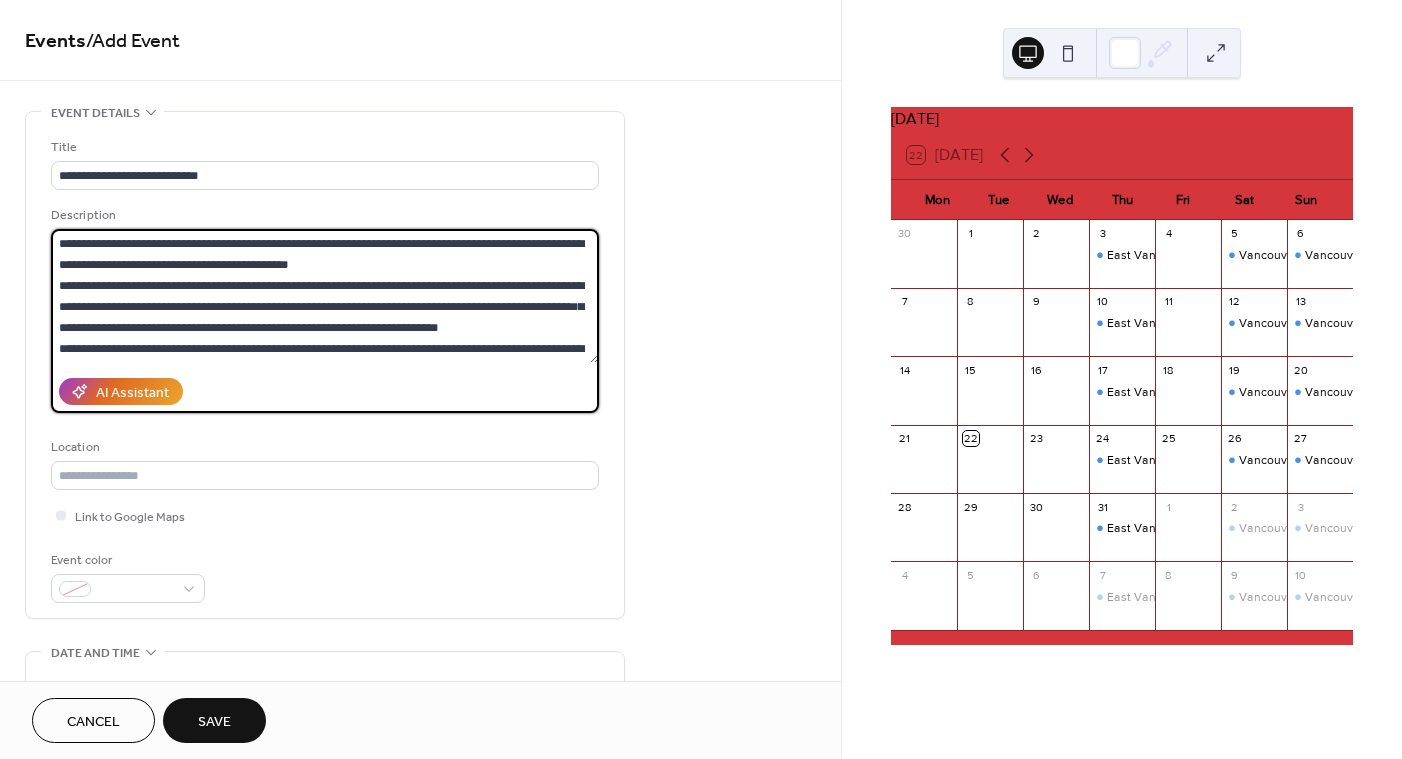 scroll, scrollTop: 186, scrollLeft: 0, axis: vertical 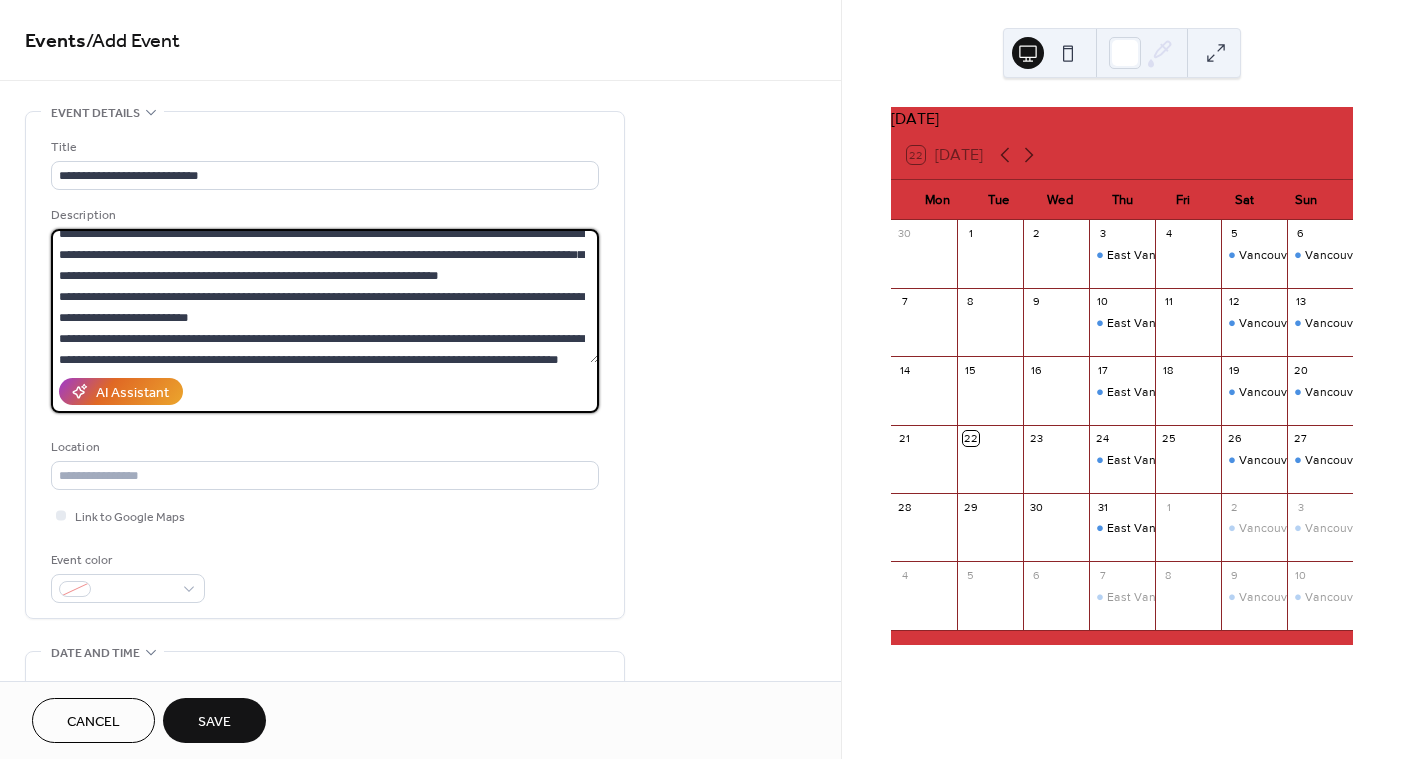 drag, startPoint x: 63, startPoint y: 287, endPoint x: 174, endPoint y: 253, distance: 116.090485 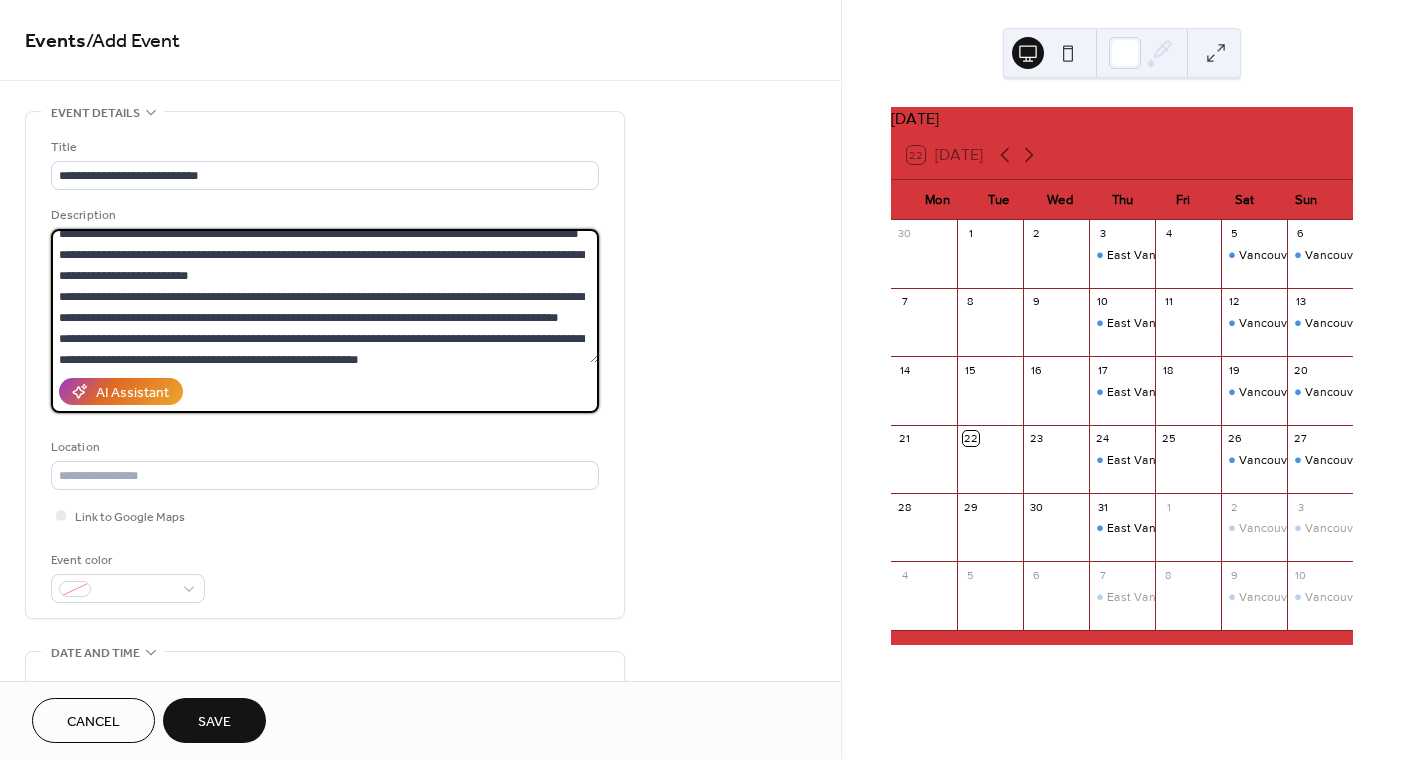 scroll, scrollTop: 44, scrollLeft: 0, axis: vertical 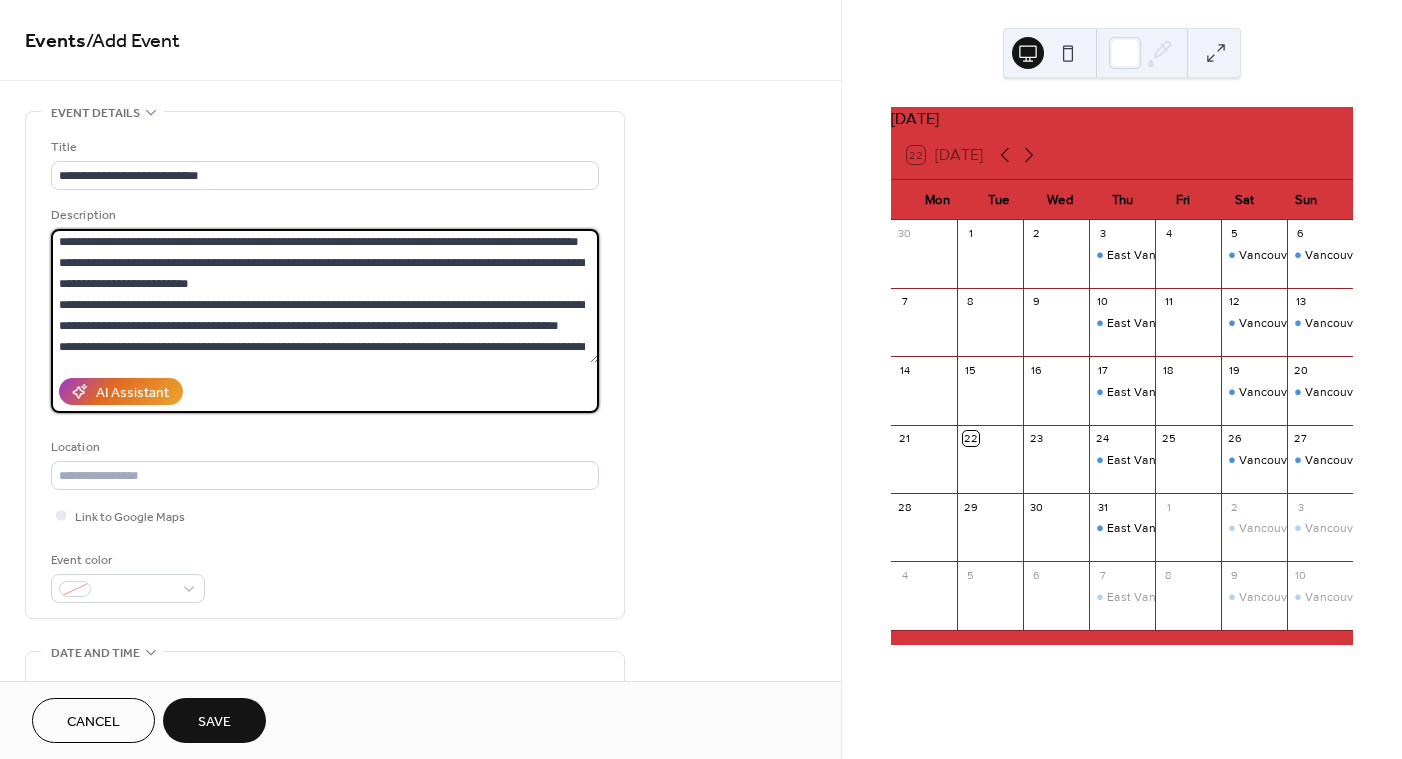 drag, startPoint x: 371, startPoint y: 303, endPoint x: 79, endPoint y: 274, distance: 293.43652 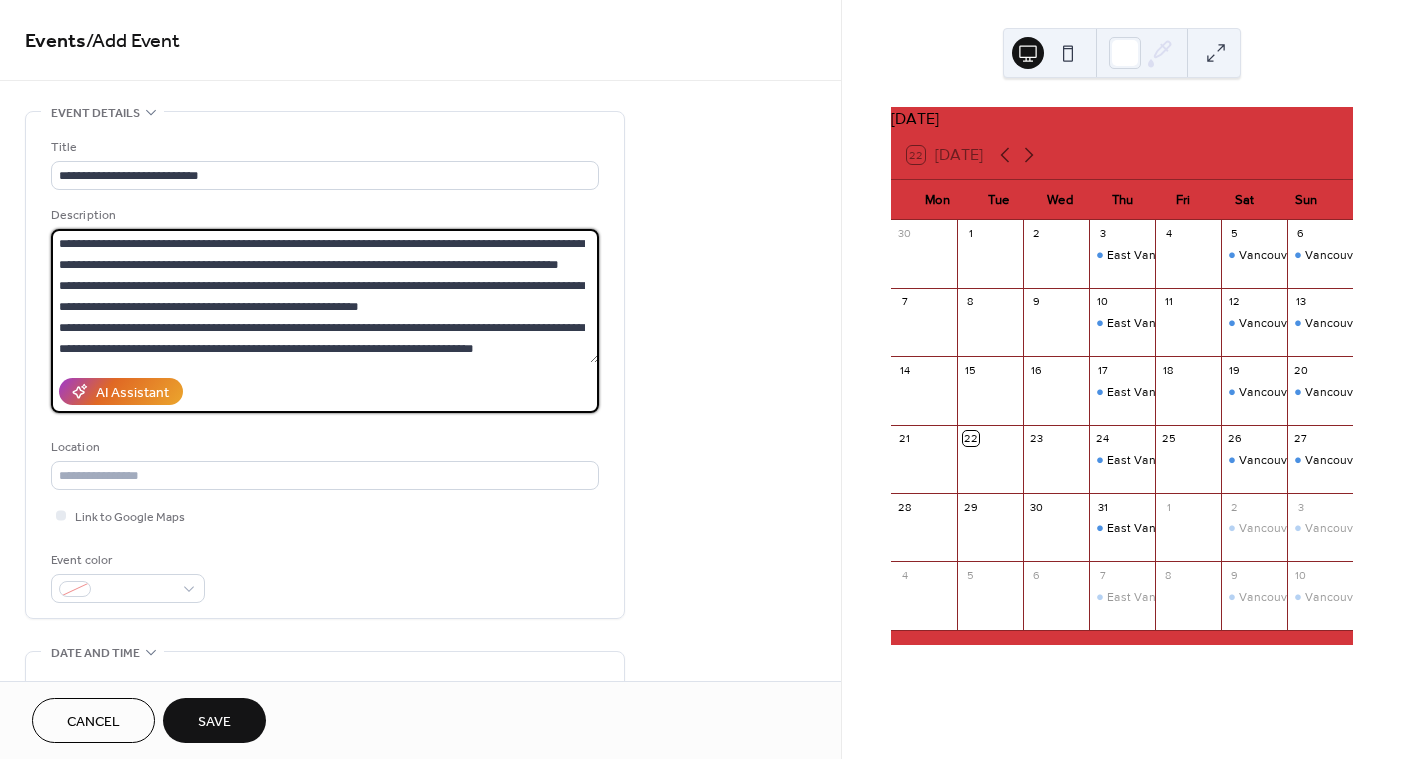 scroll, scrollTop: 96, scrollLeft: 0, axis: vertical 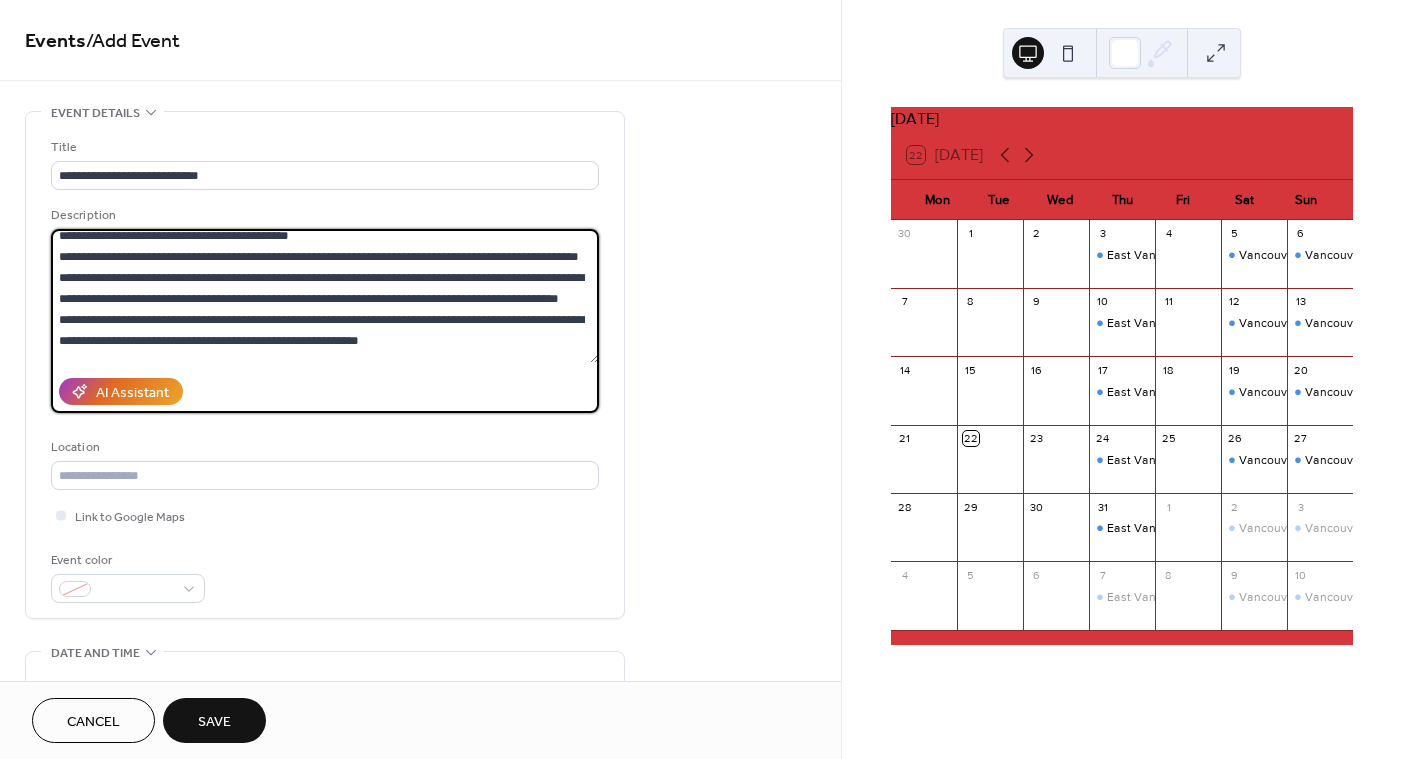 drag, startPoint x: 110, startPoint y: 279, endPoint x: 128, endPoint y: 236, distance: 46.615448 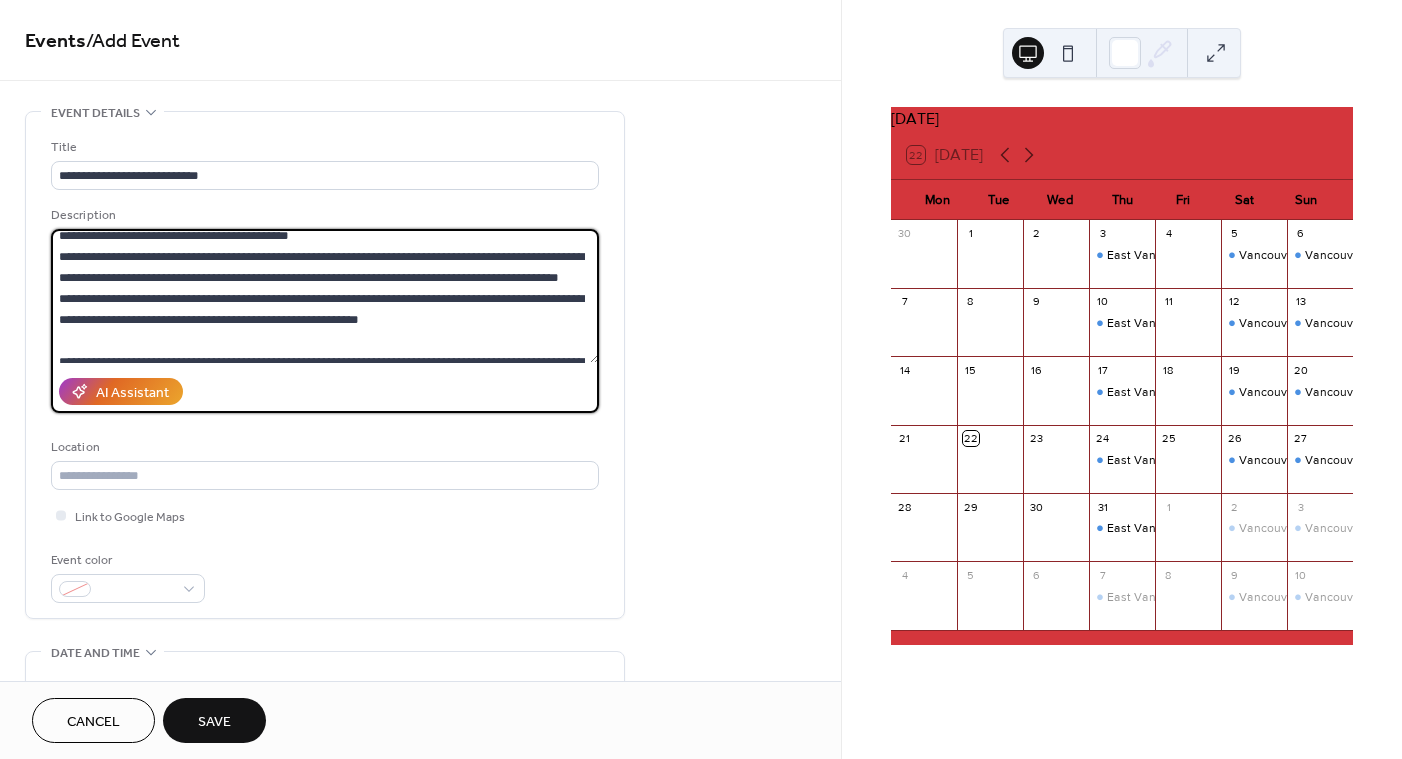 scroll, scrollTop: 8, scrollLeft: 0, axis: vertical 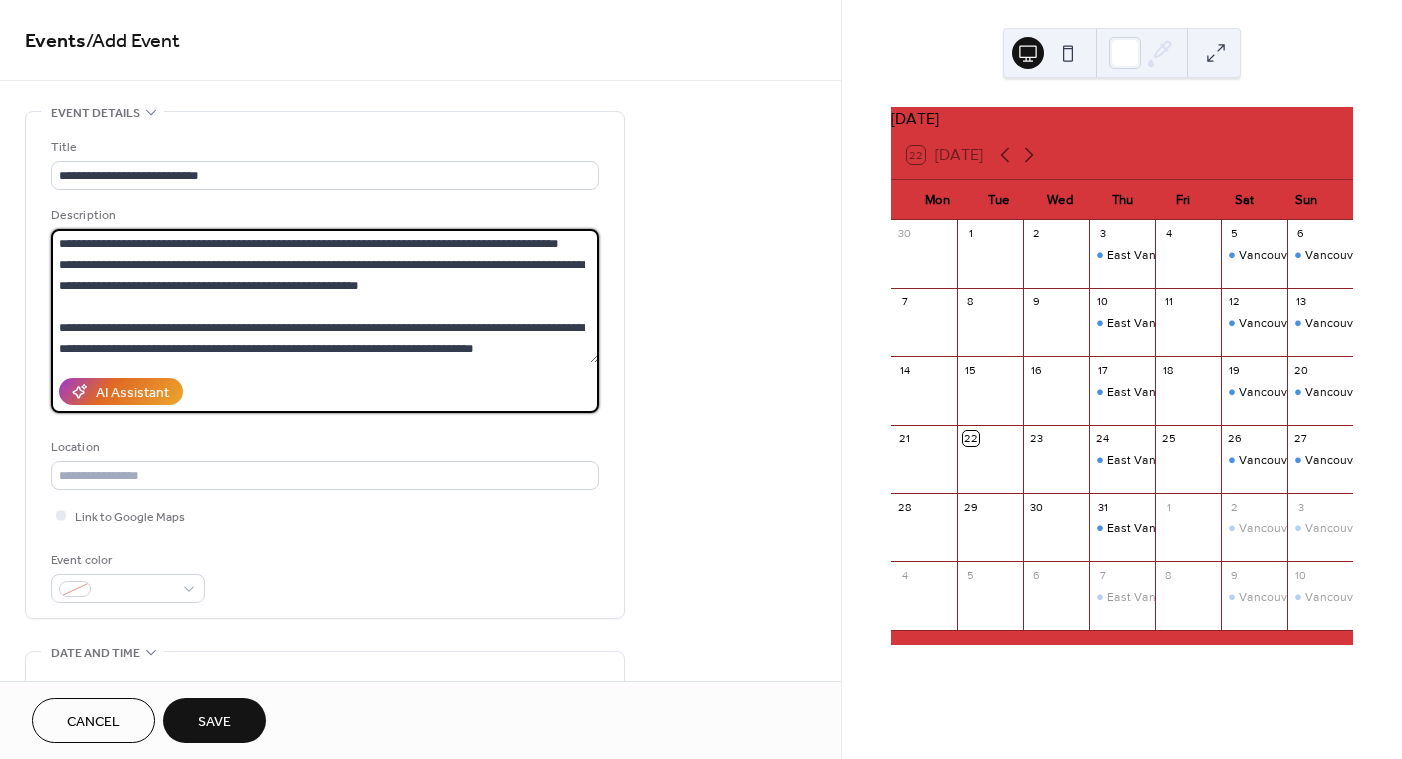 click on "**********" at bounding box center (325, 296) 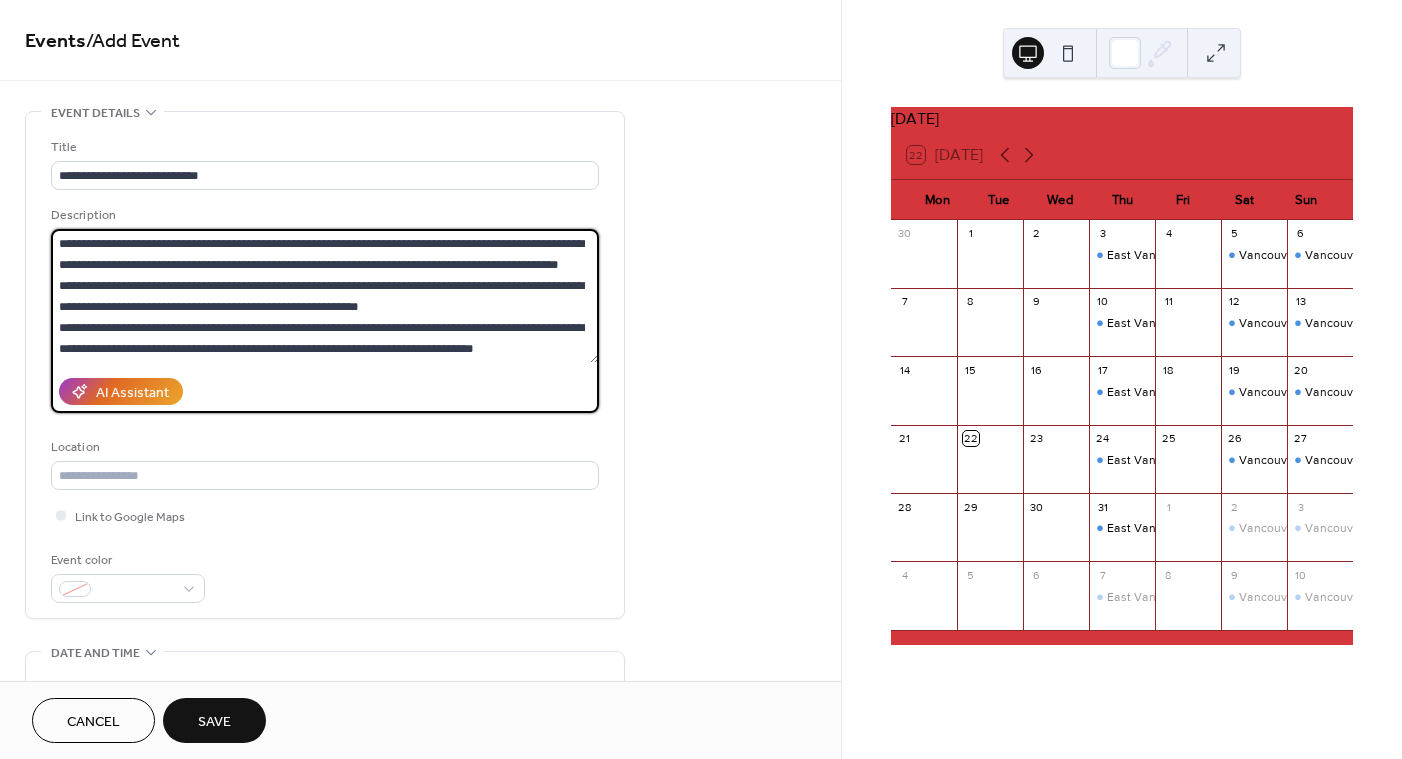 scroll, scrollTop: 63, scrollLeft: 0, axis: vertical 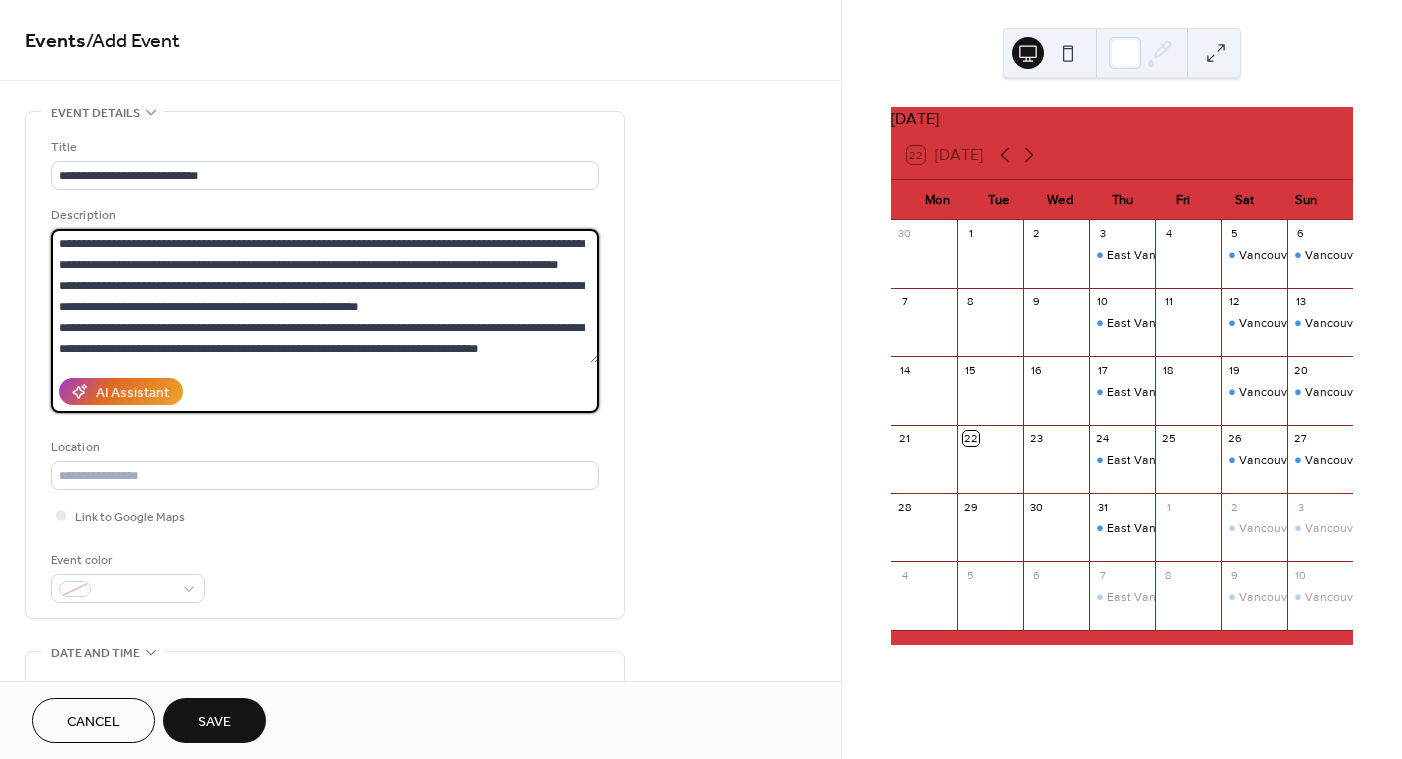 paste on "**********" 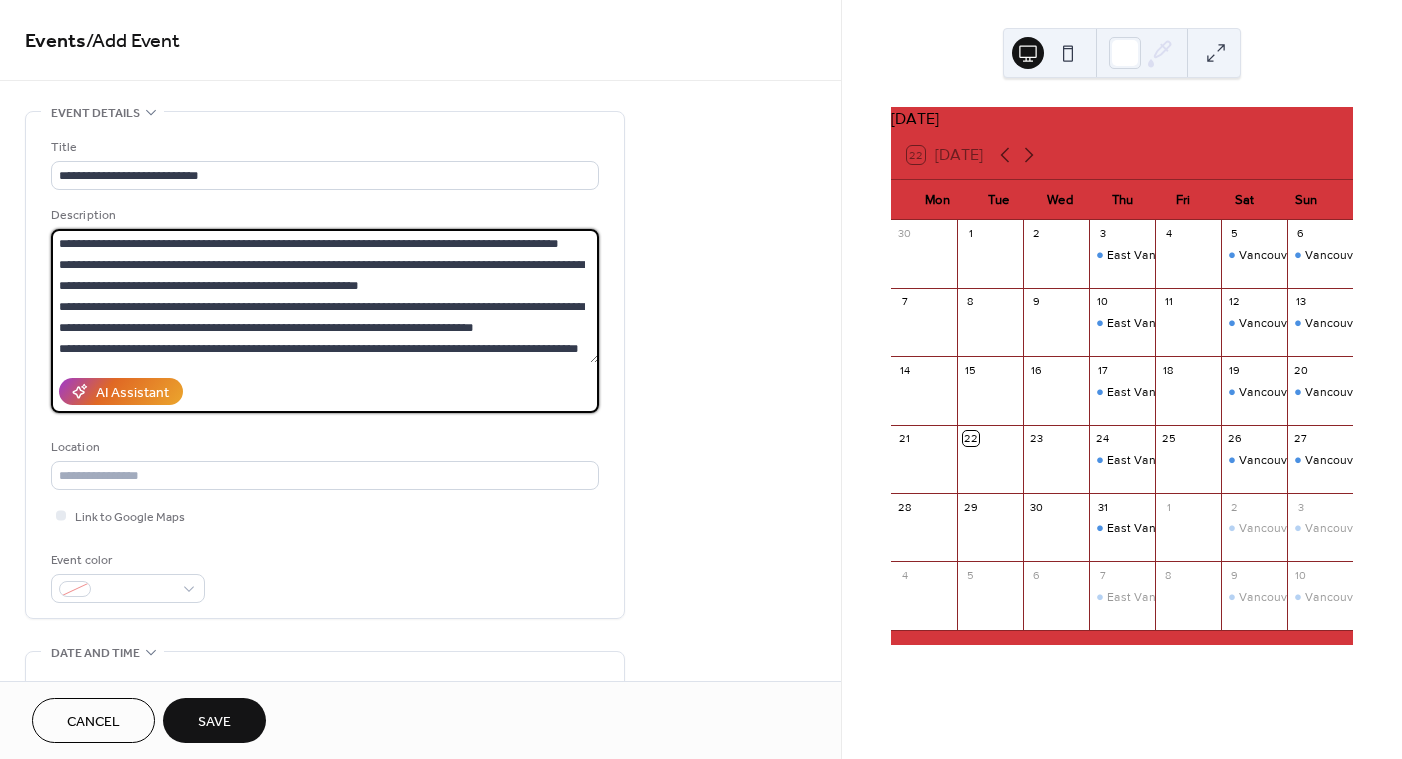 scroll, scrollTop: 102, scrollLeft: 0, axis: vertical 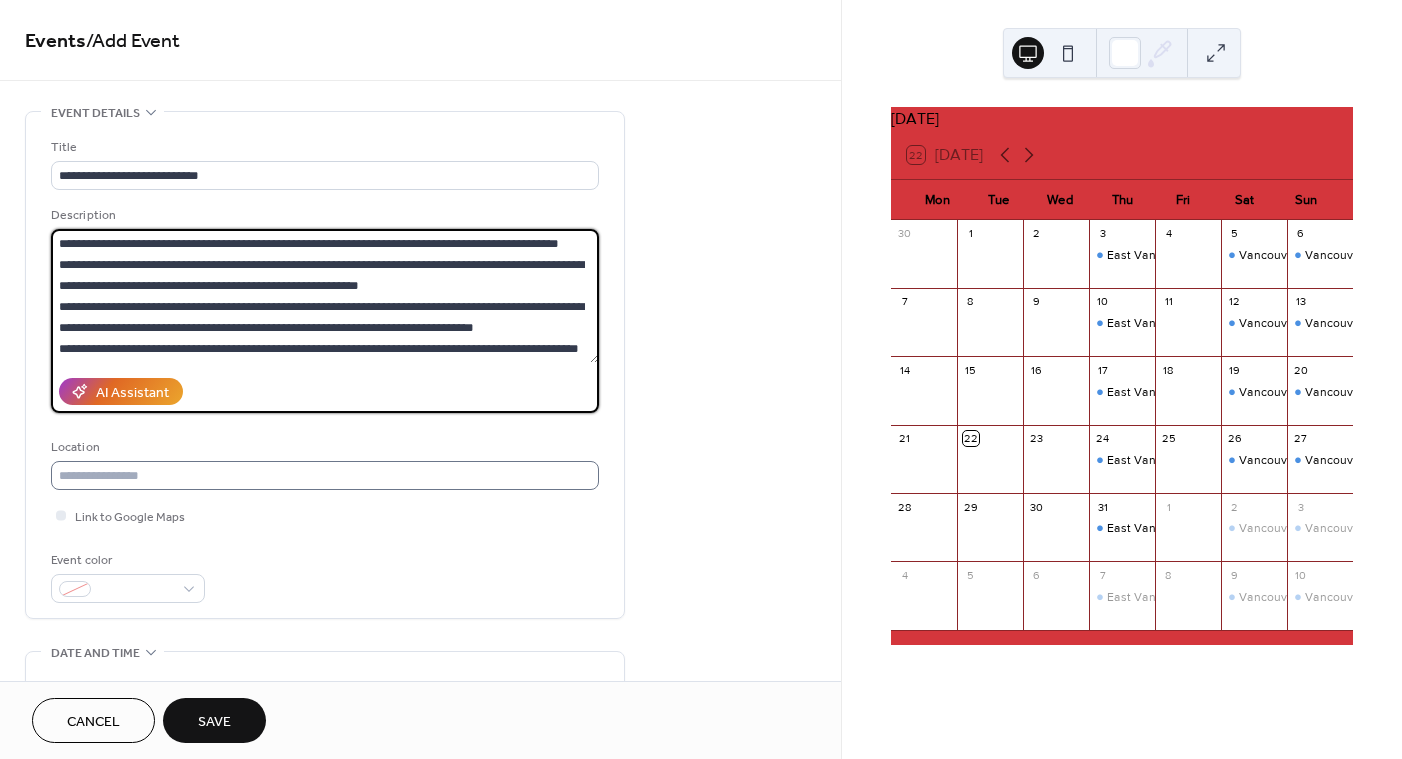 type on "**********" 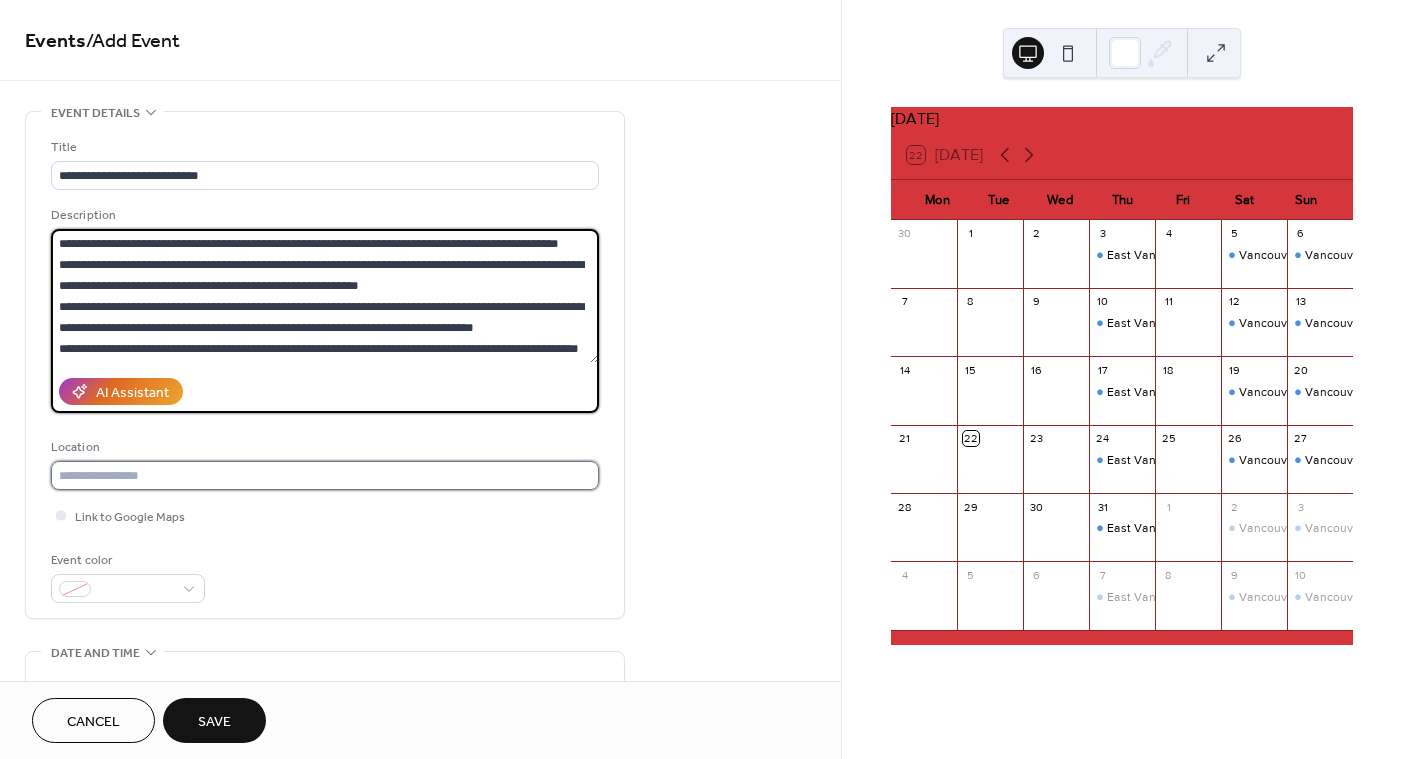 click at bounding box center [325, 475] 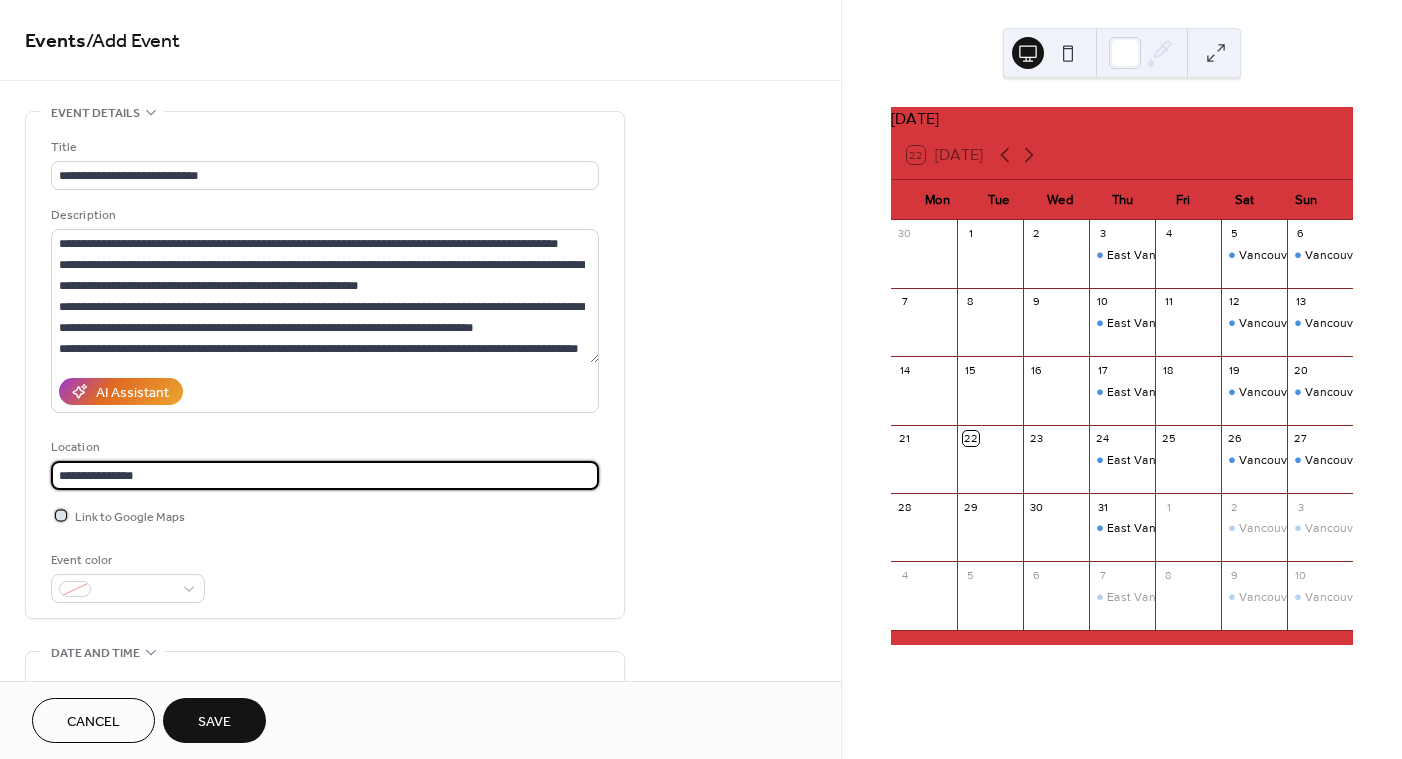 click on "Link to Google Maps" at bounding box center [130, 517] 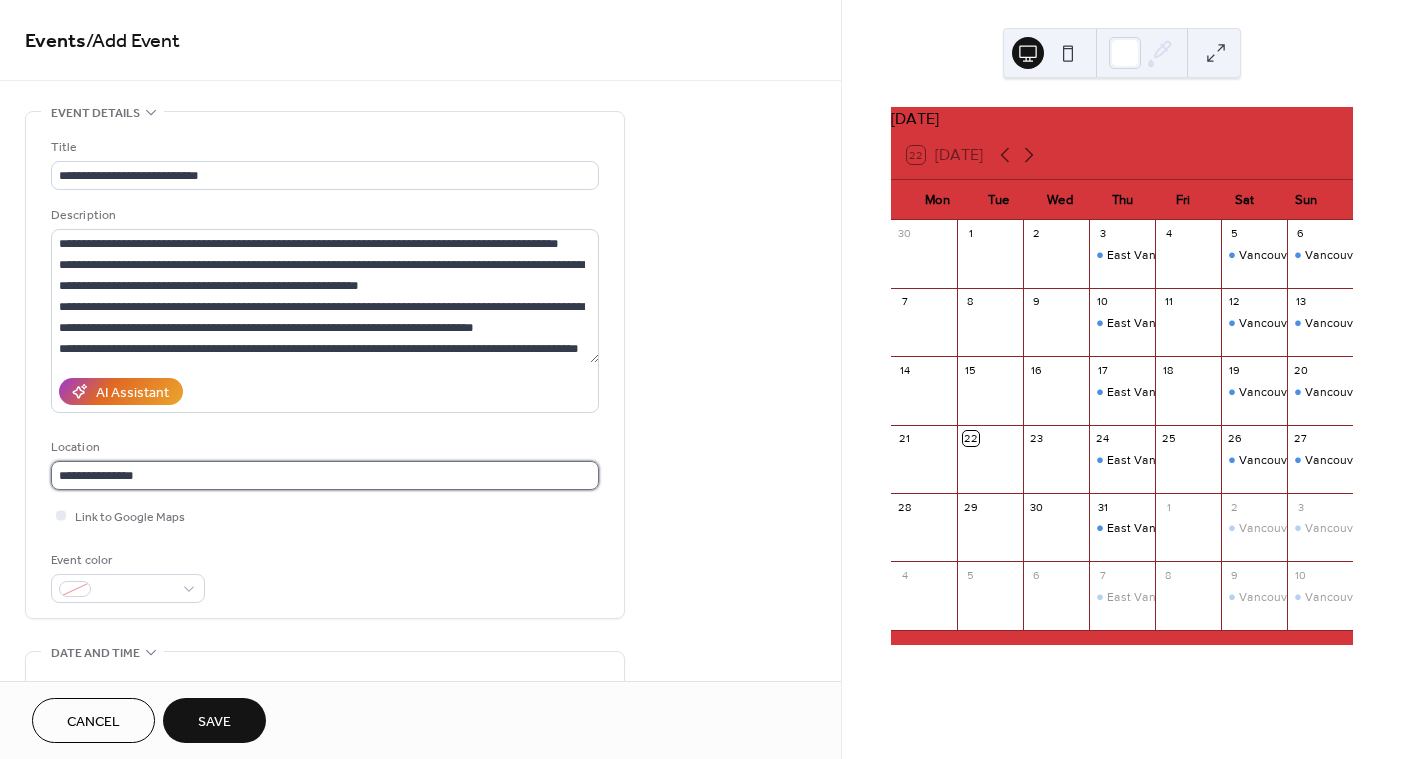 click on "**********" at bounding box center (325, 475) 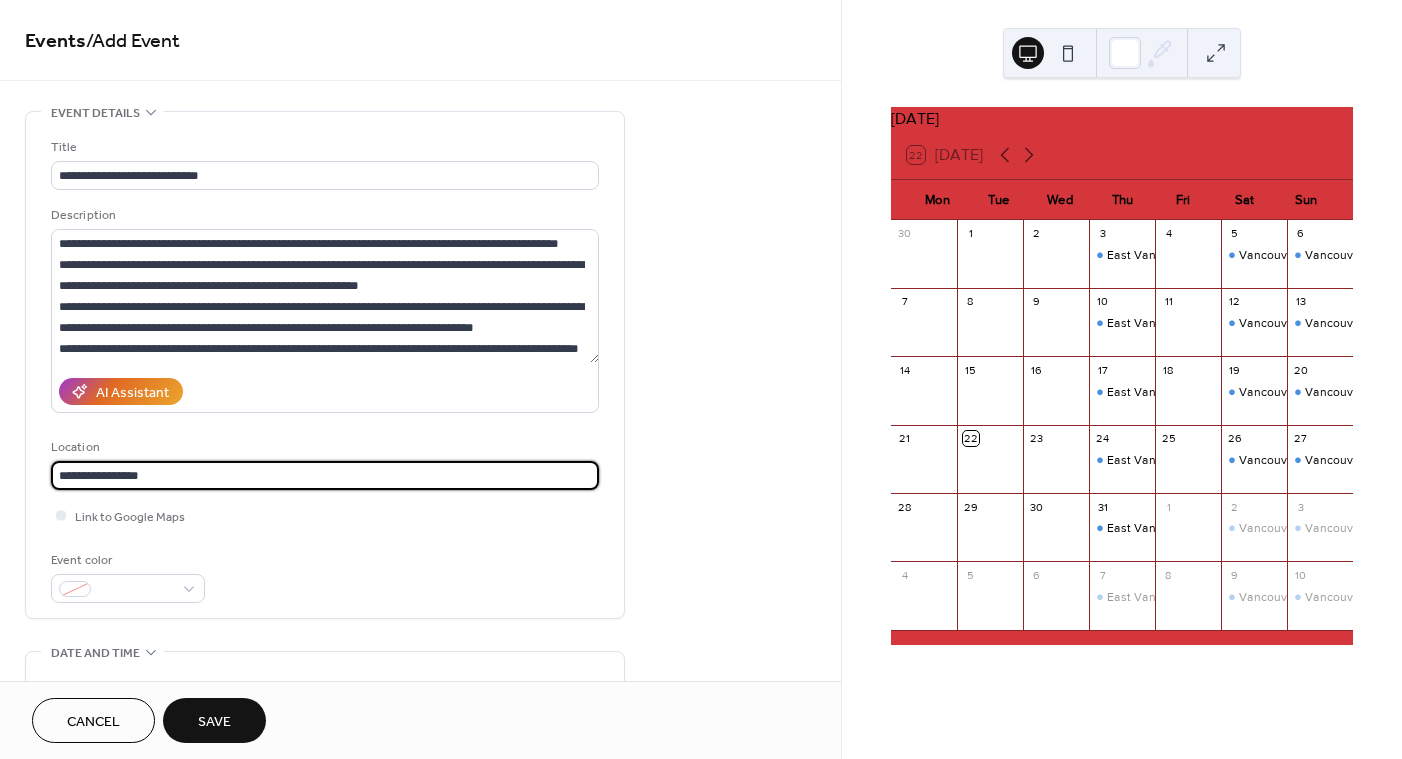 paste on "**********" 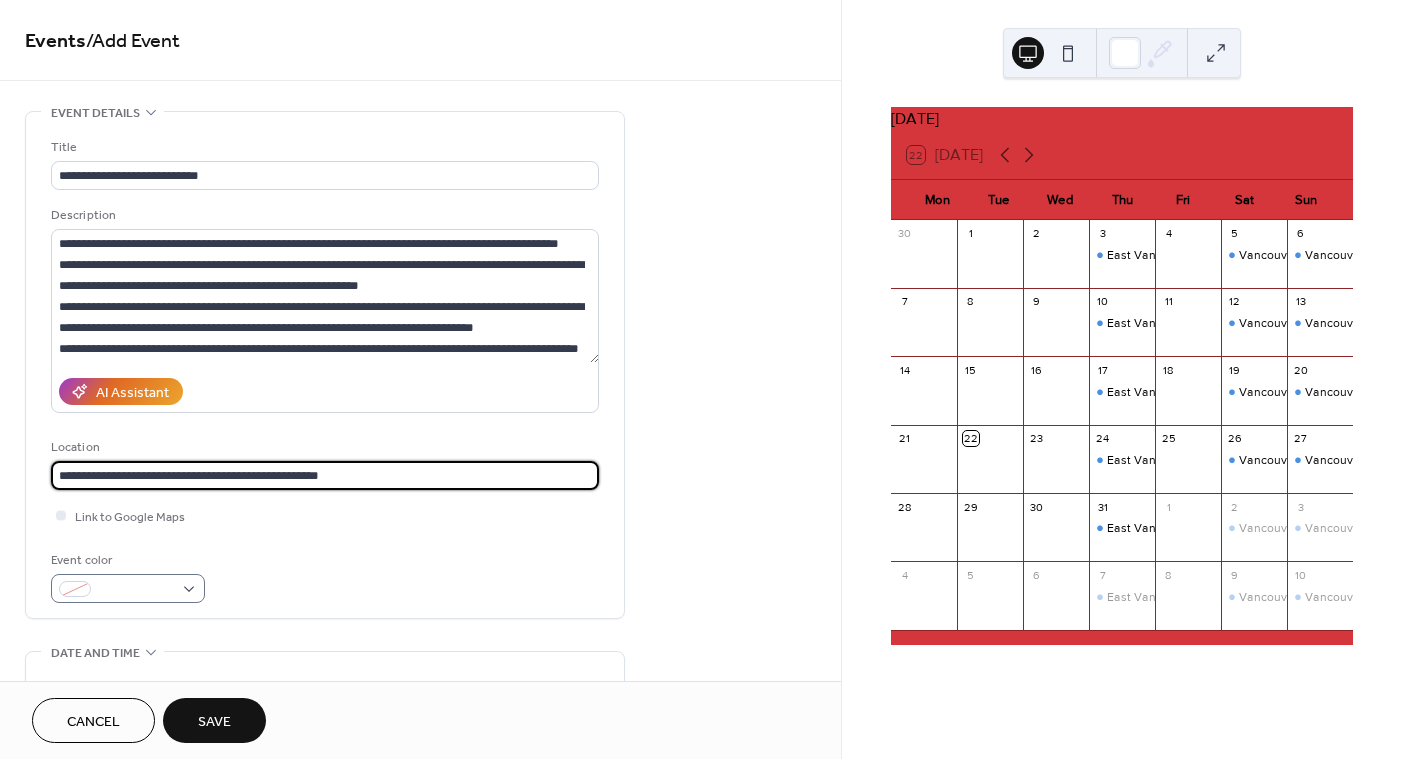 type on "**********" 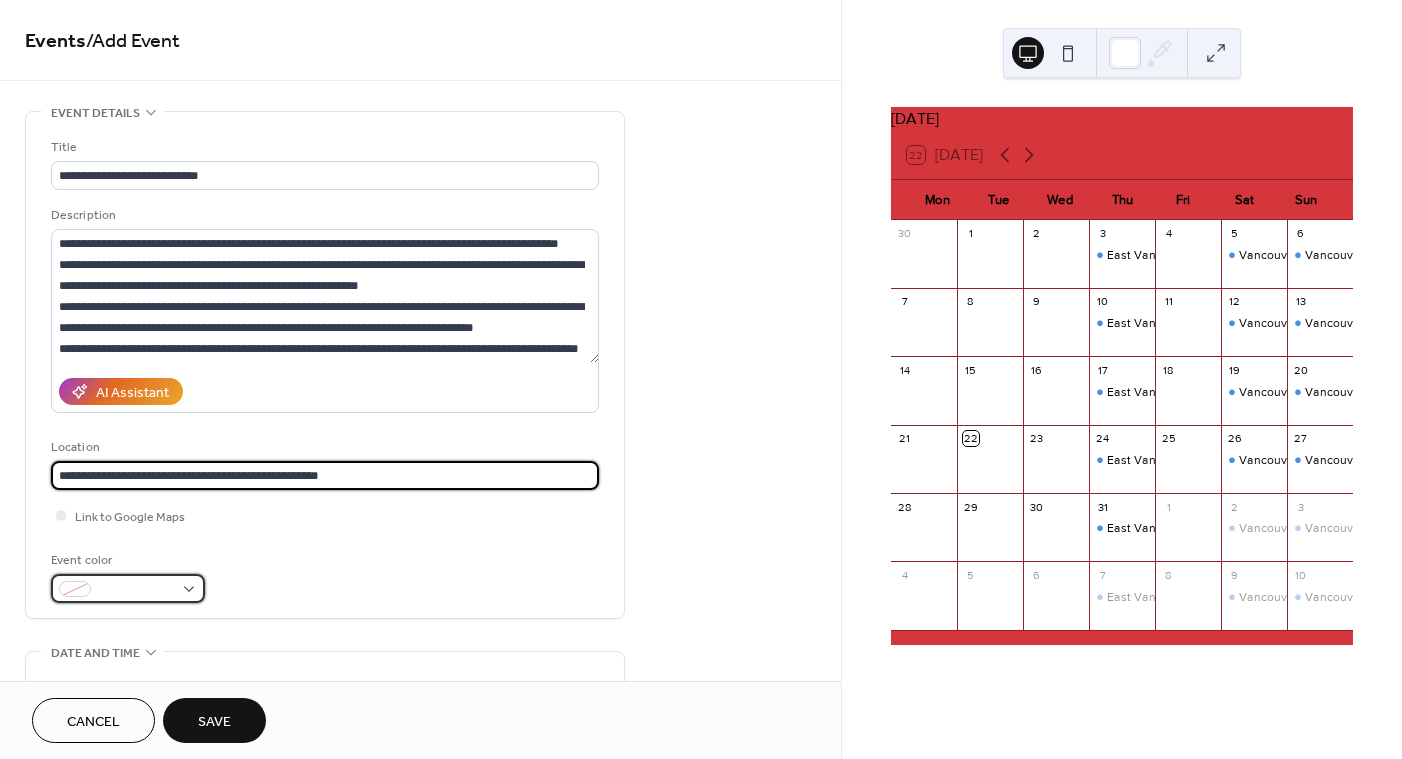 click at bounding box center [136, 590] 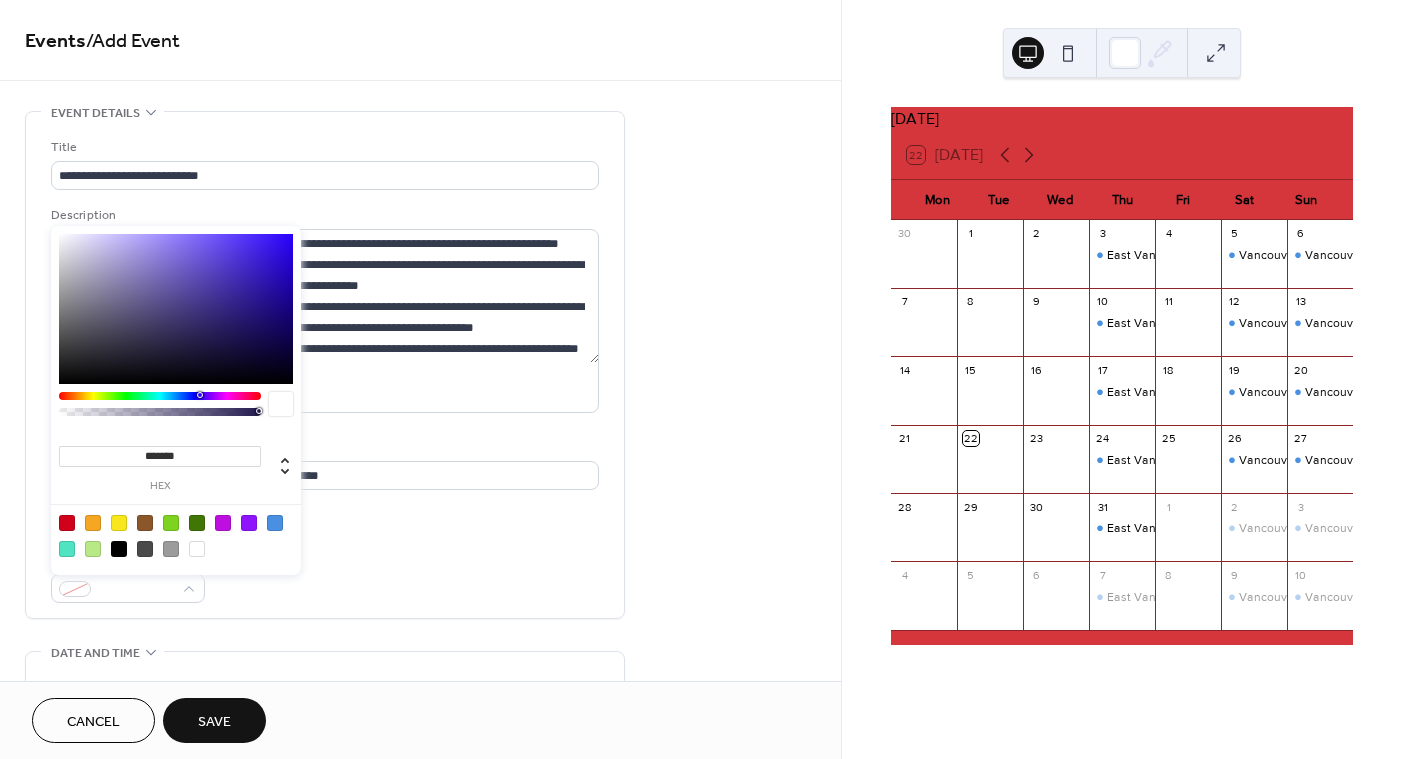 click at bounding box center [275, 523] 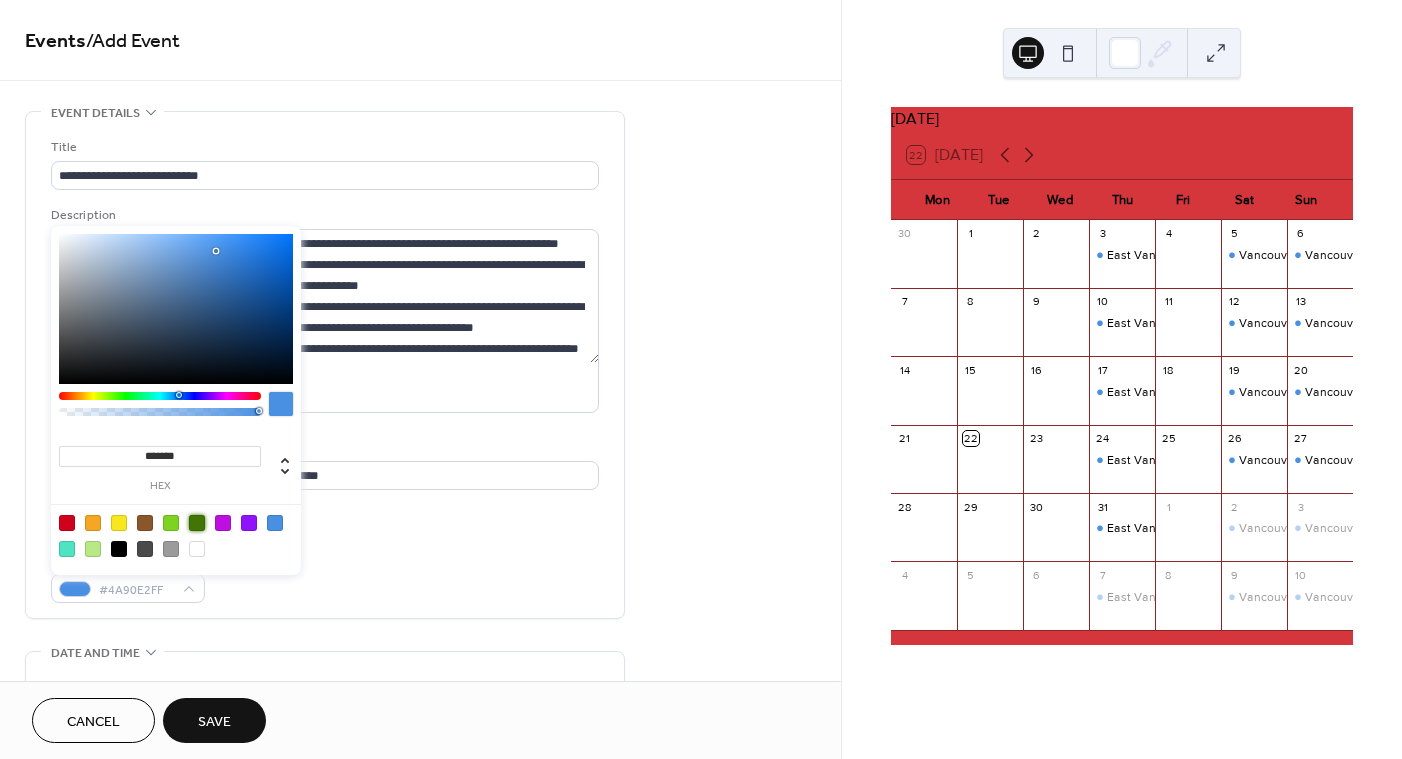 click at bounding box center (197, 523) 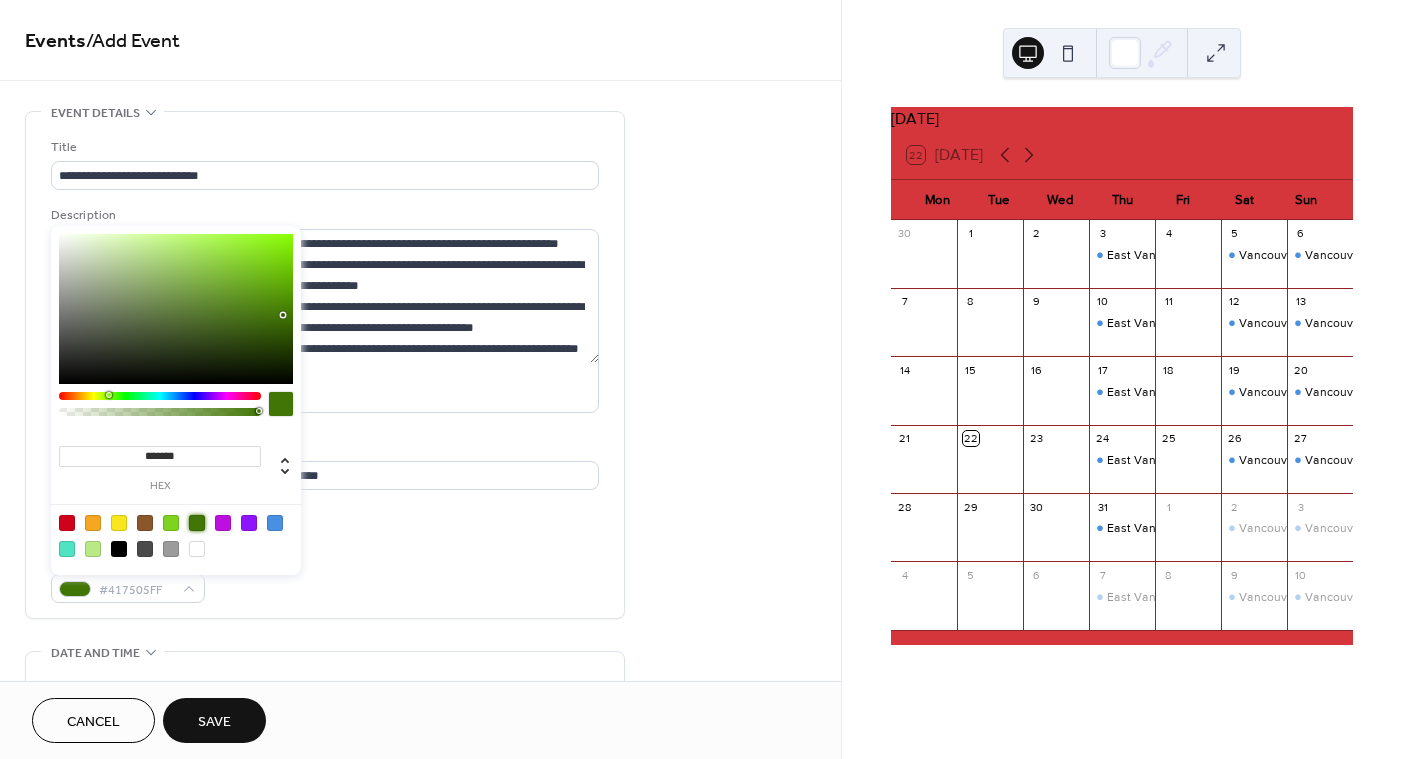 click on "**********" at bounding box center [325, 370] 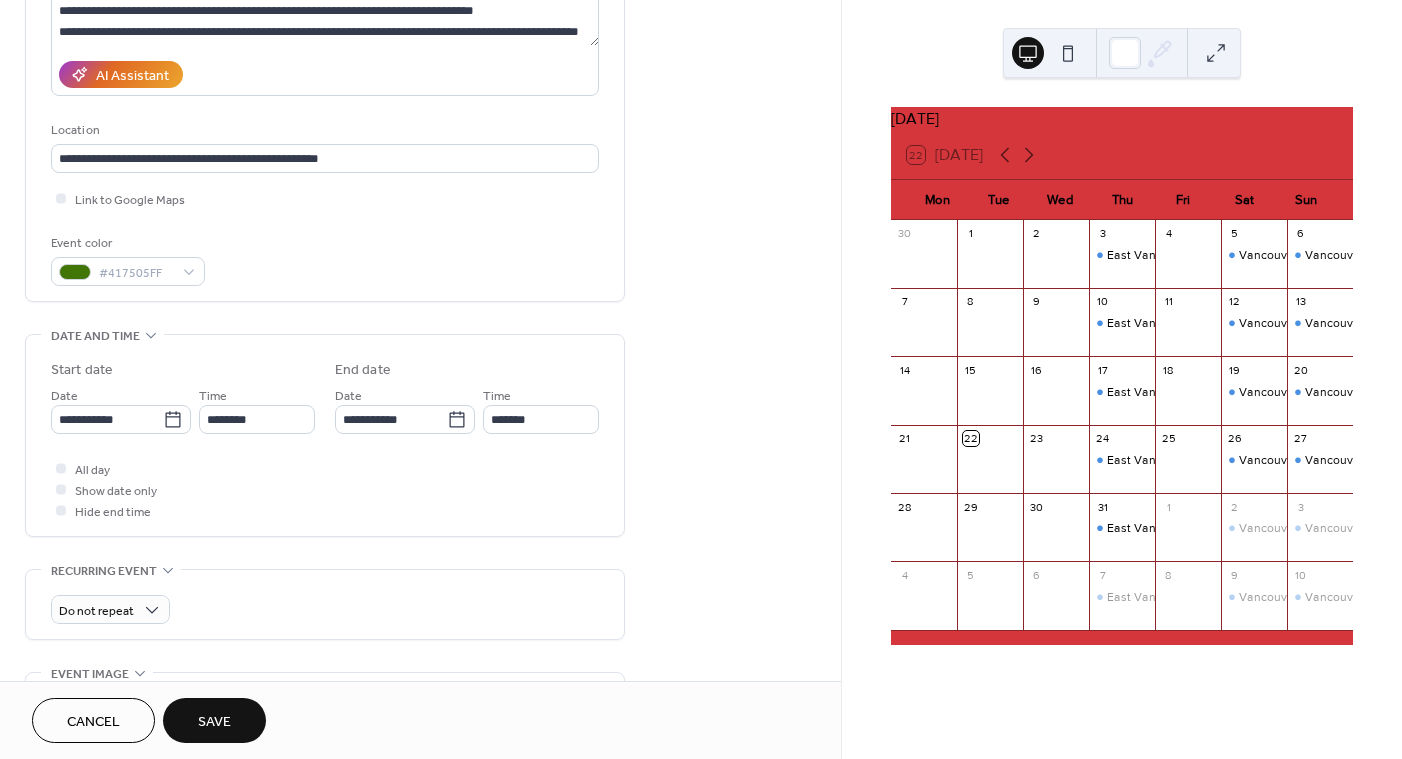 scroll, scrollTop: 322, scrollLeft: 0, axis: vertical 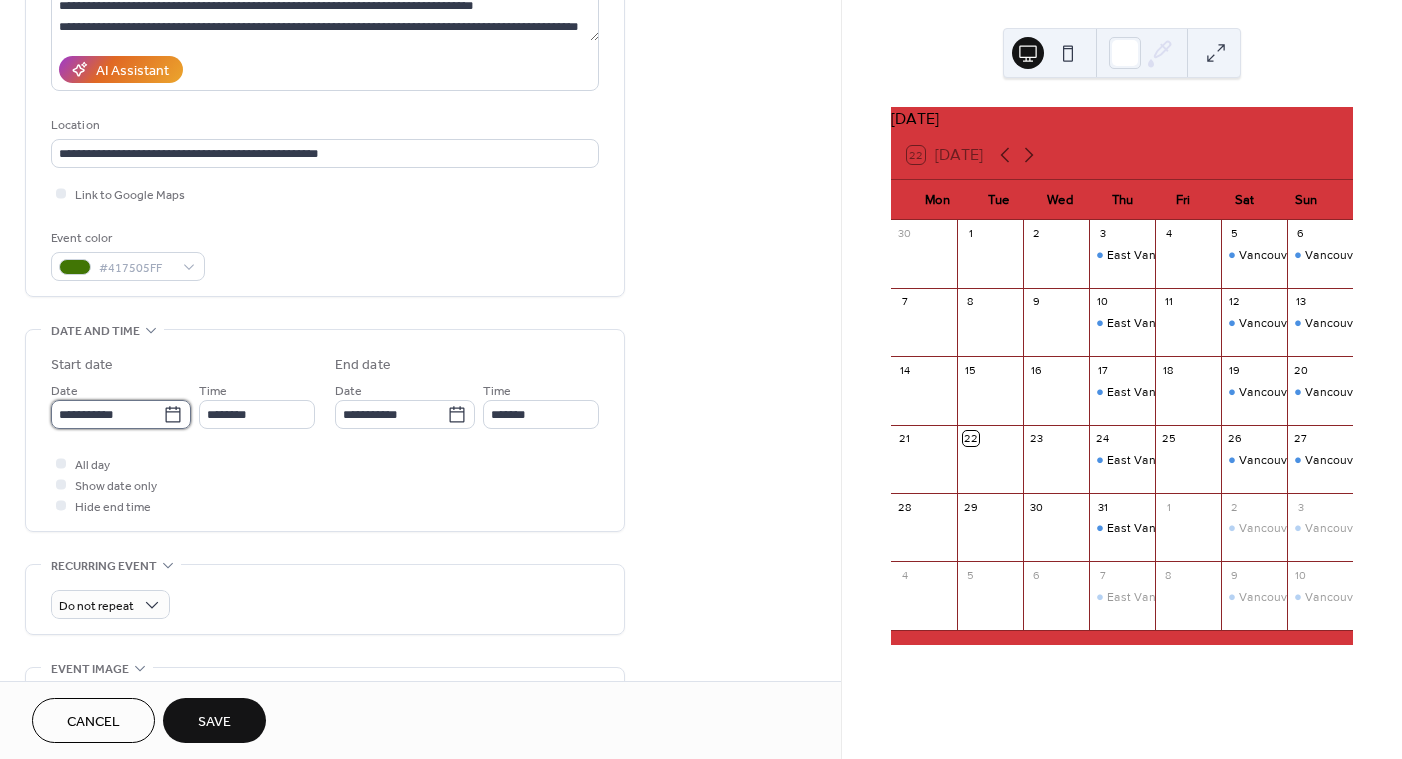click on "**********" at bounding box center [107, 414] 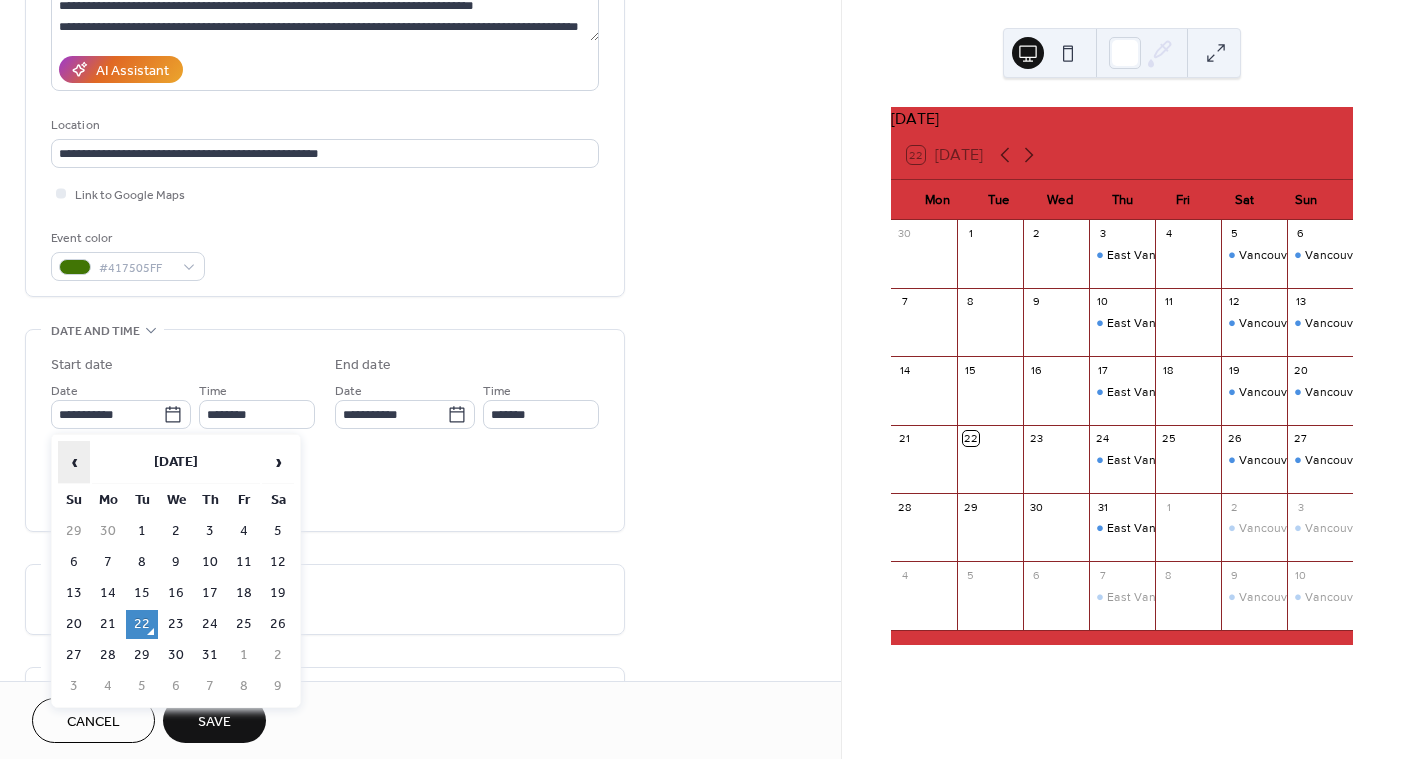 click on "‹" at bounding box center (74, 462) 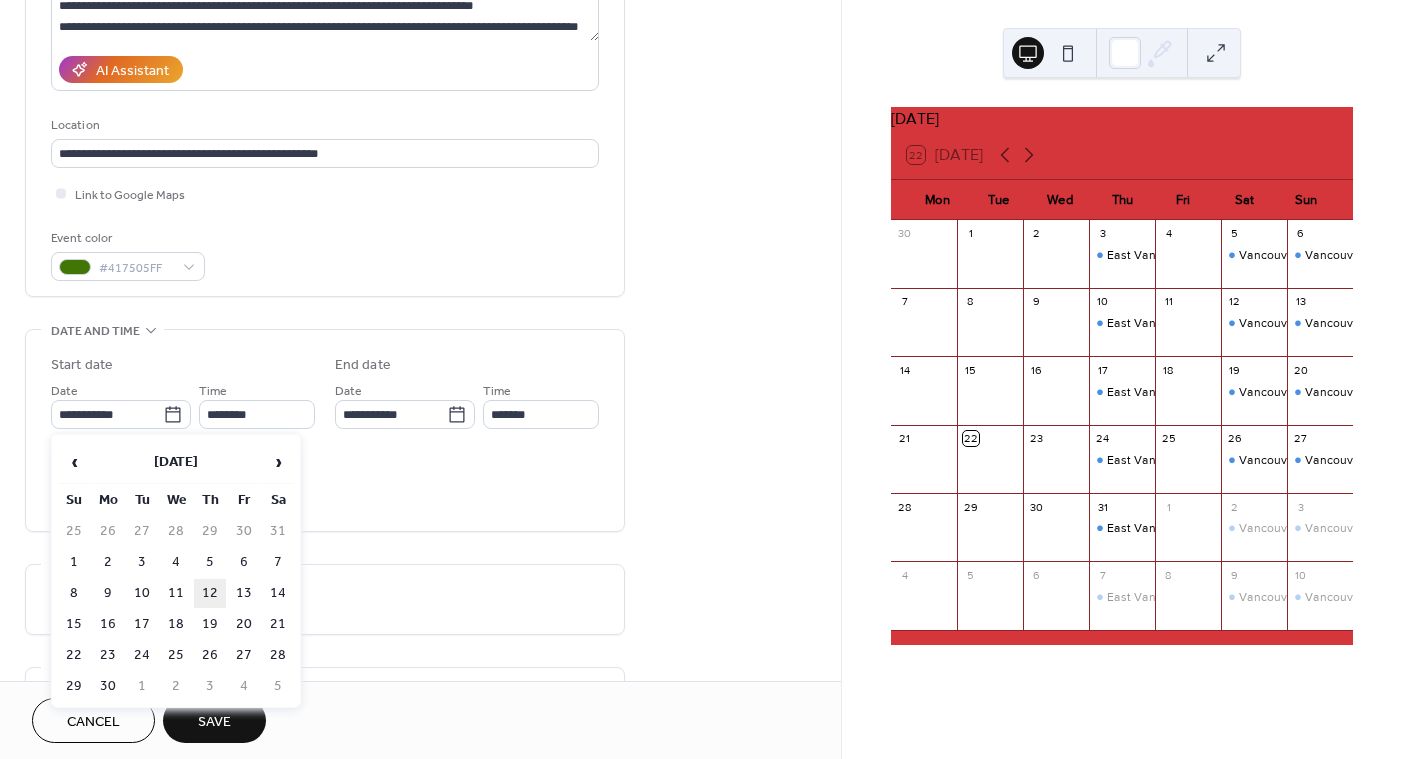 click on "12" at bounding box center (210, 593) 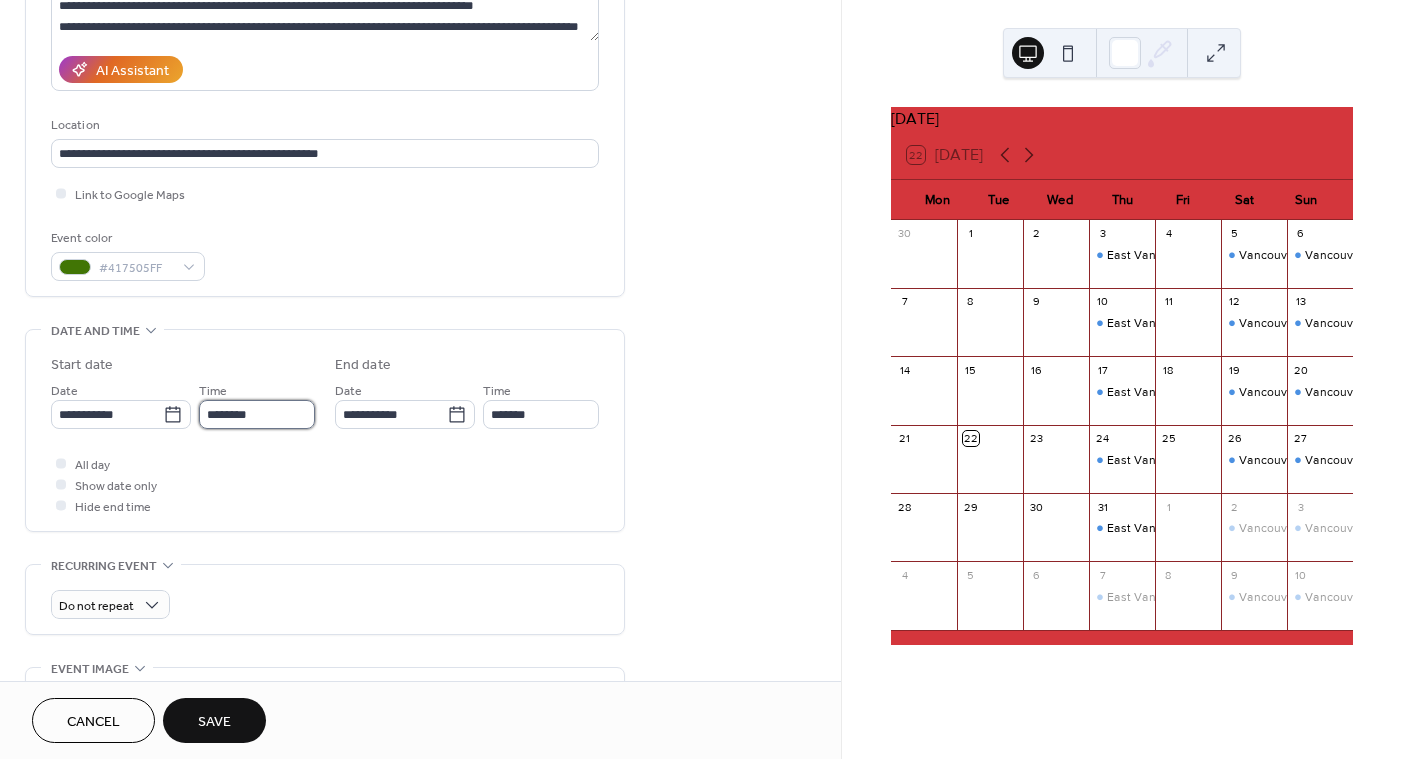 click on "********" at bounding box center (257, 414) 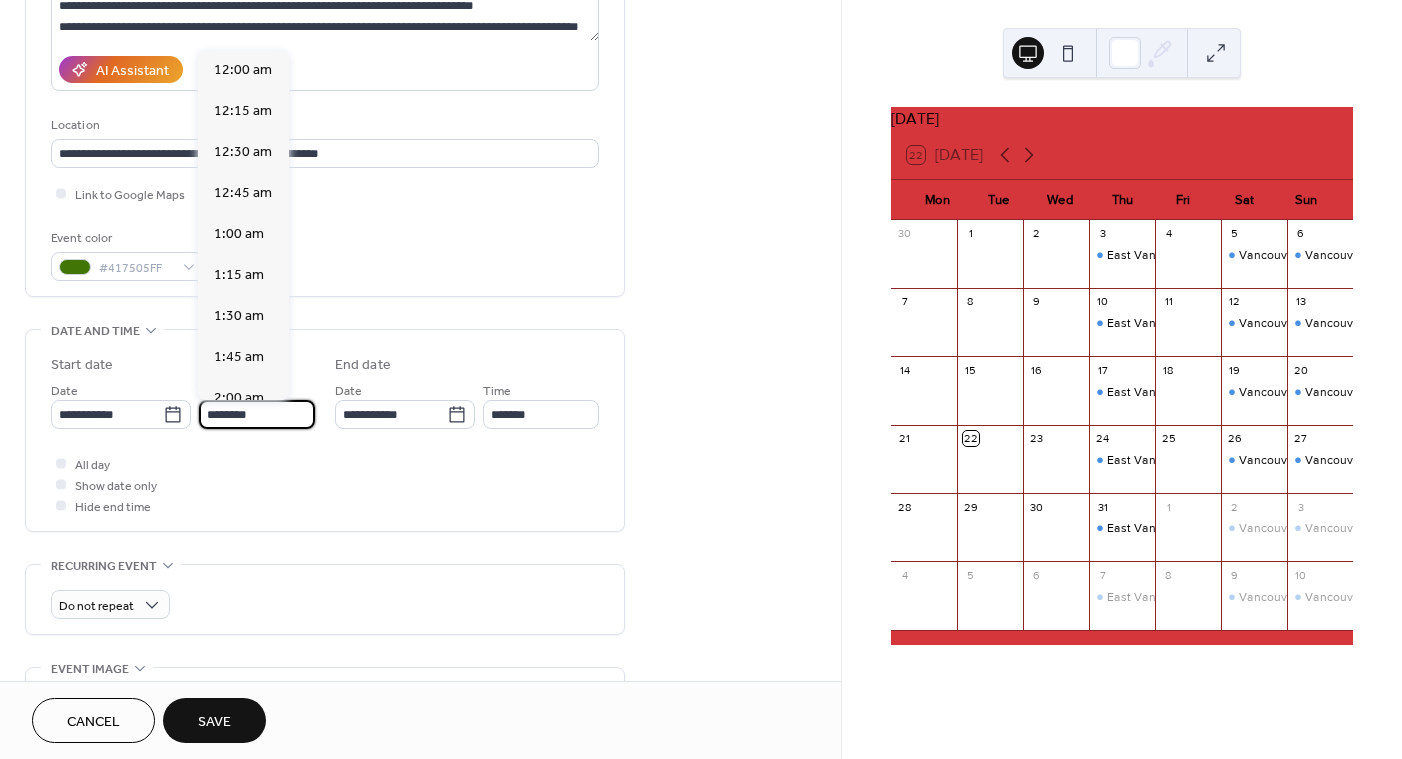 scroll, scrollTop: 1944, scrollLeft: 0, axis: vertical 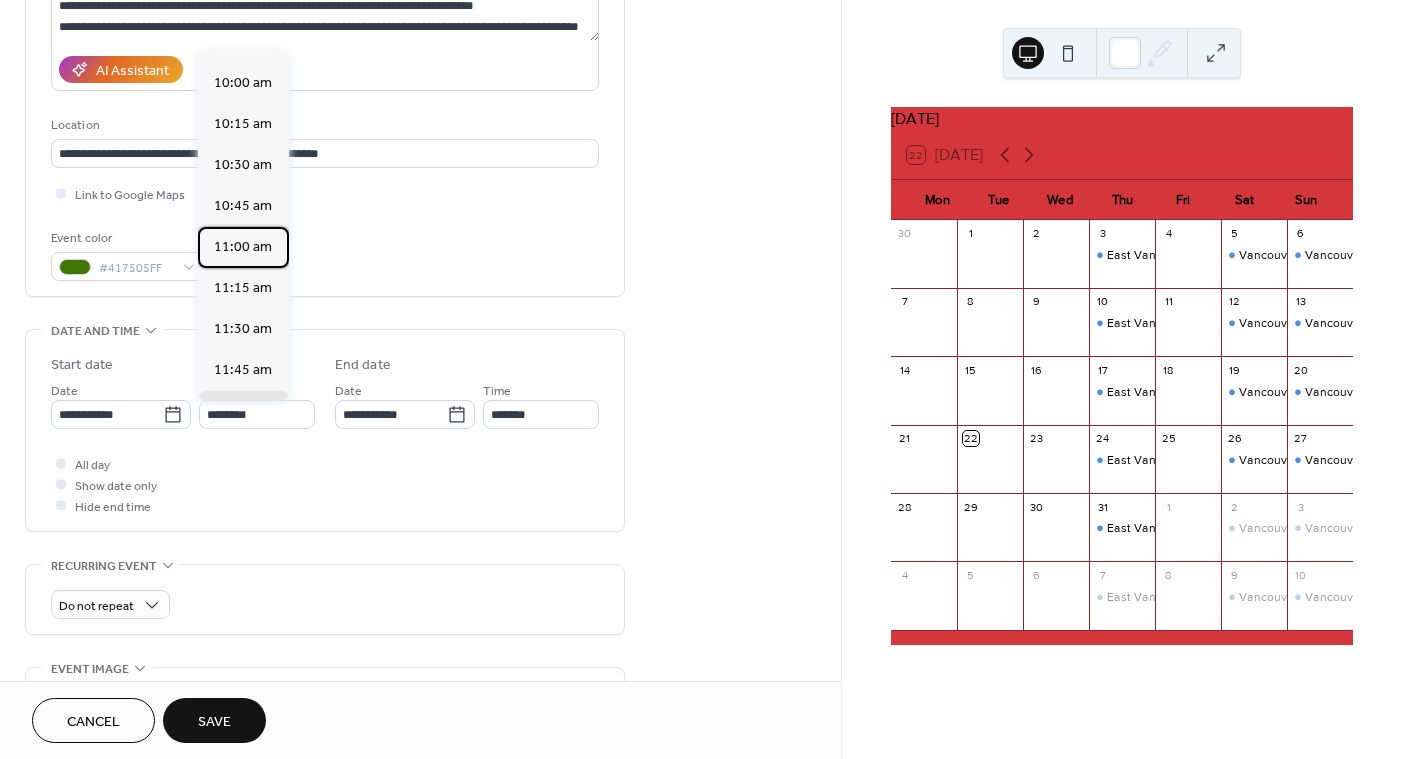 click on "11:00 am" at bounding box center (243, 247) 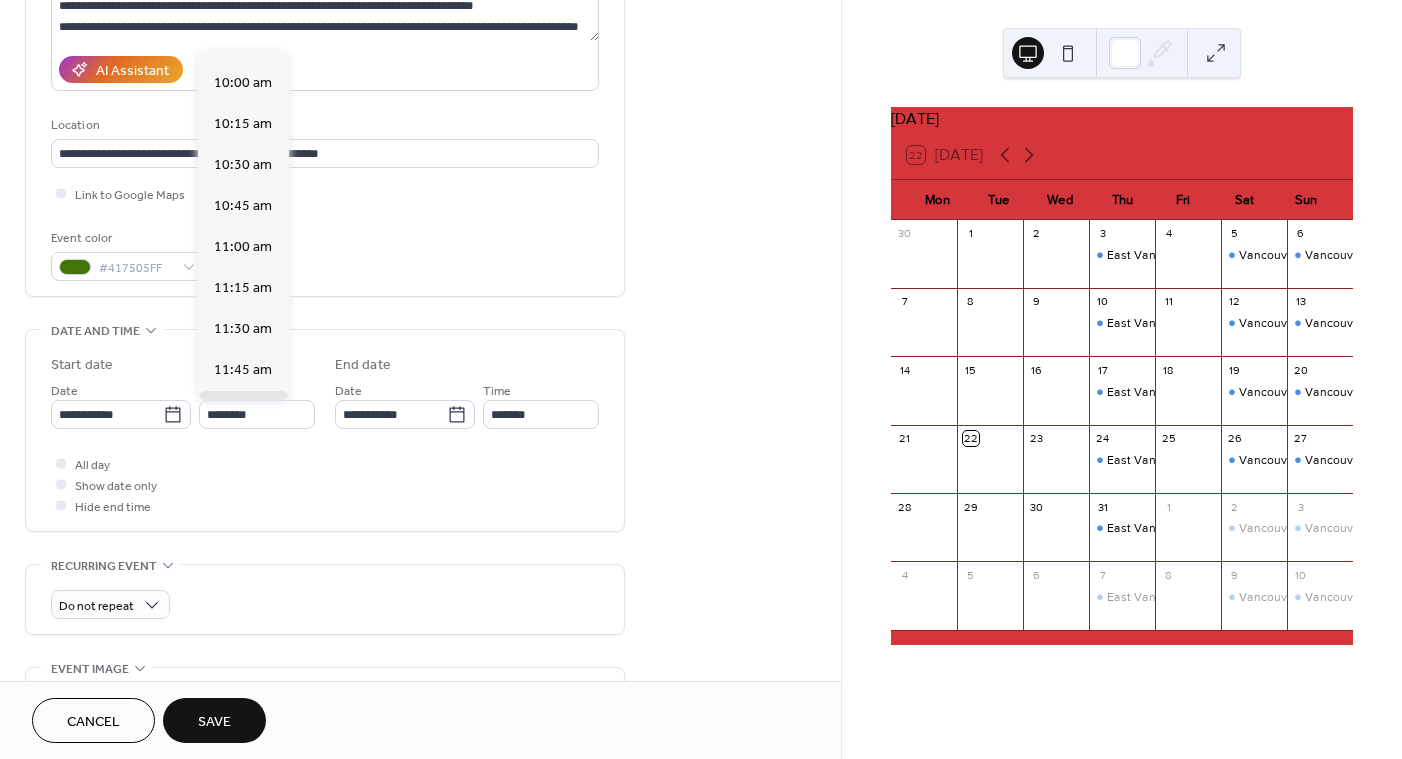 type on "********" 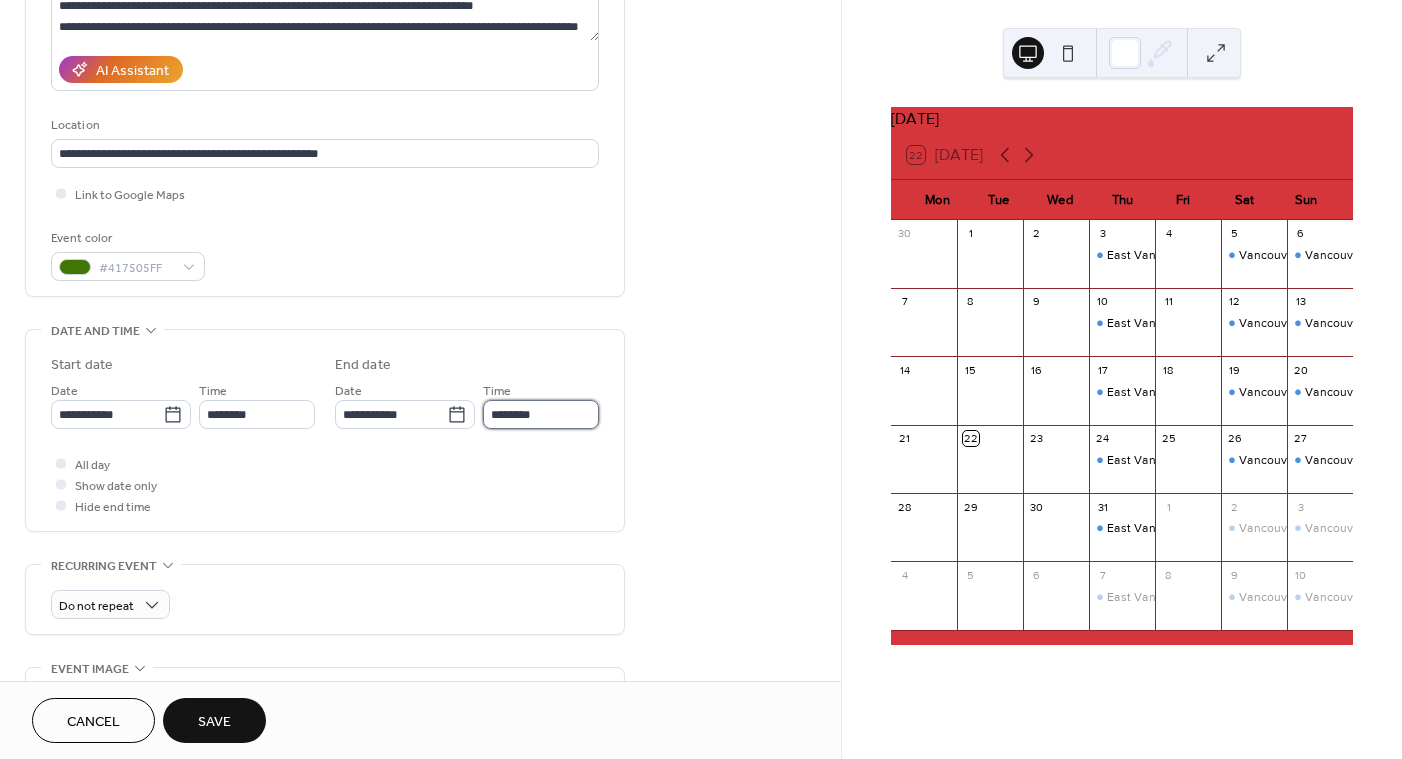 click on "********" at bounding box center [541, 414] 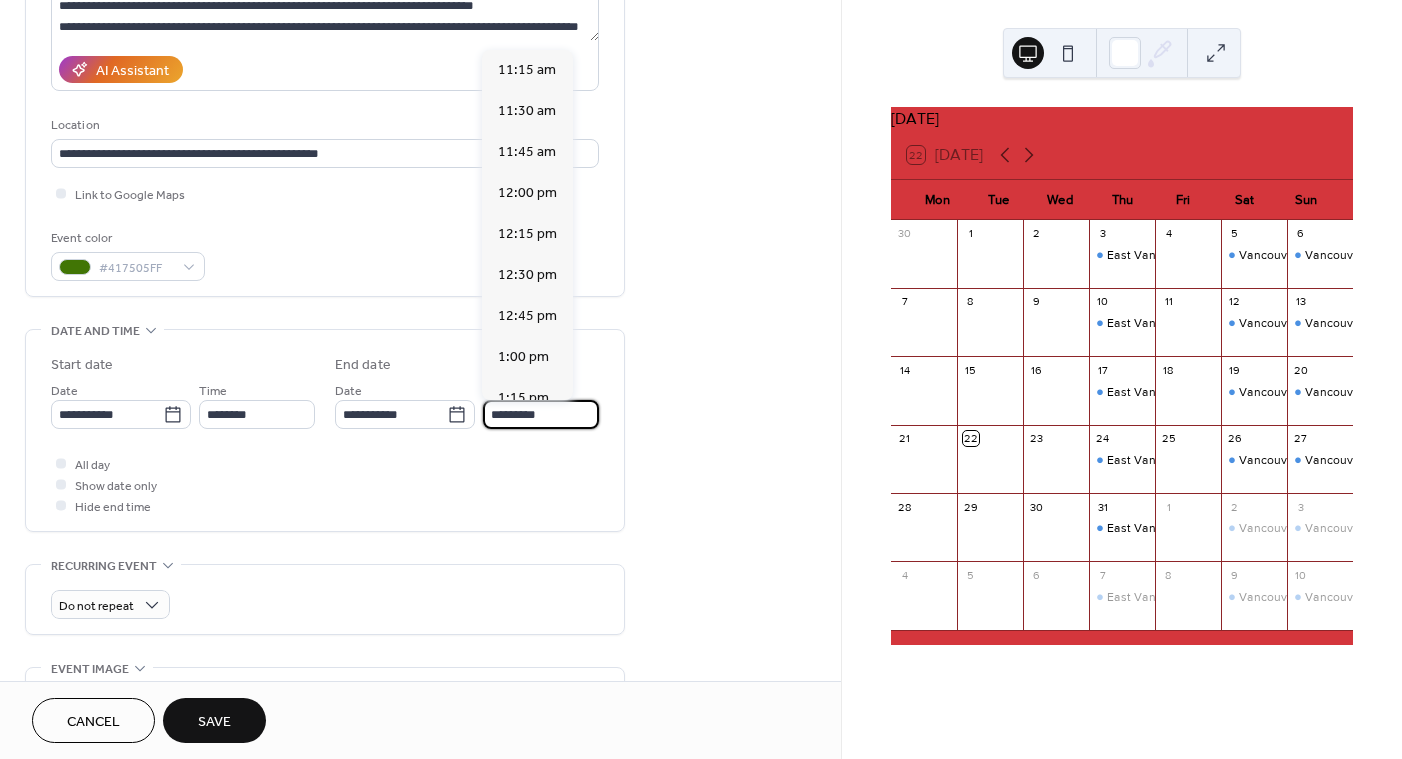 drag, startPoint x: 549, startPoint y: 414, endPoint x: 461, endPoint y: 394, distance: 90.24411 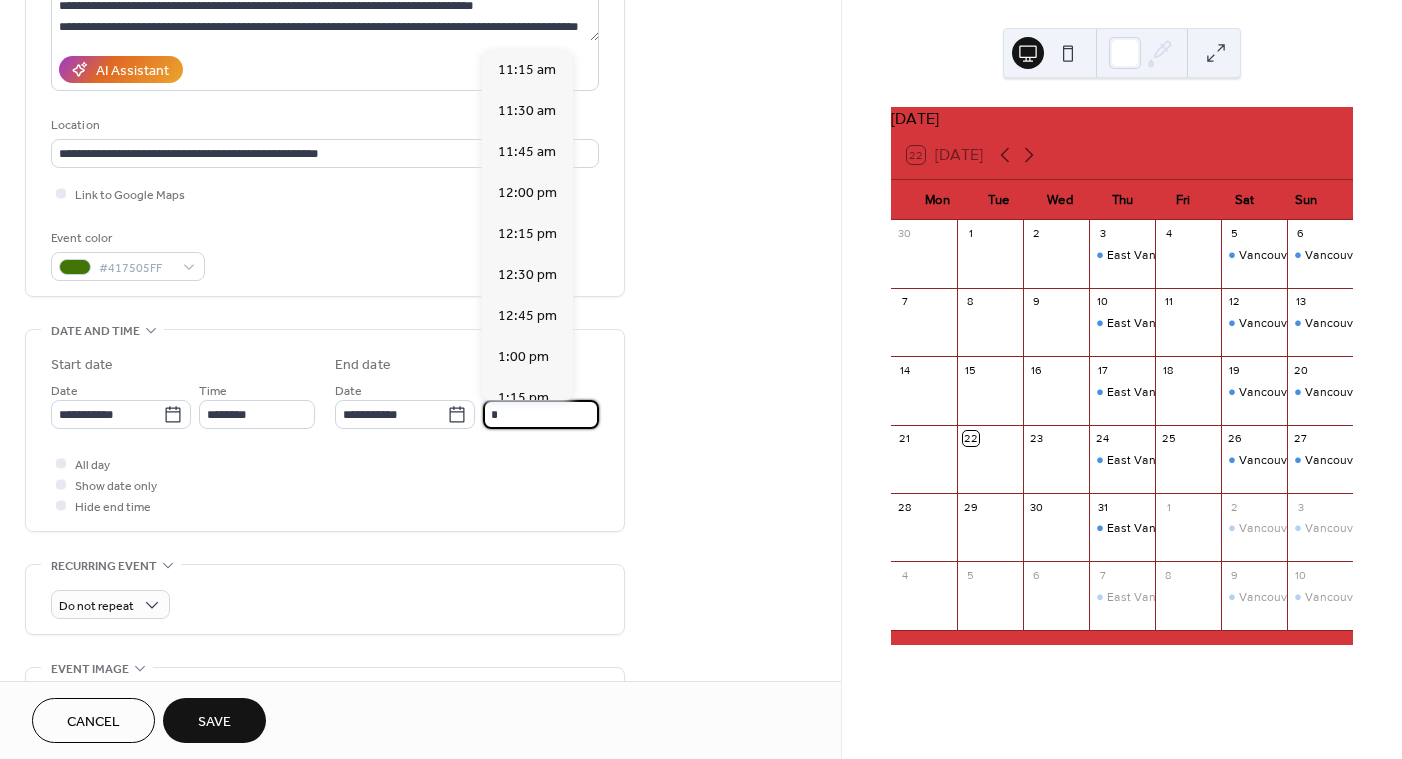 scroll, scrollTop: 607, scrollLeft: 0, axis: vertical 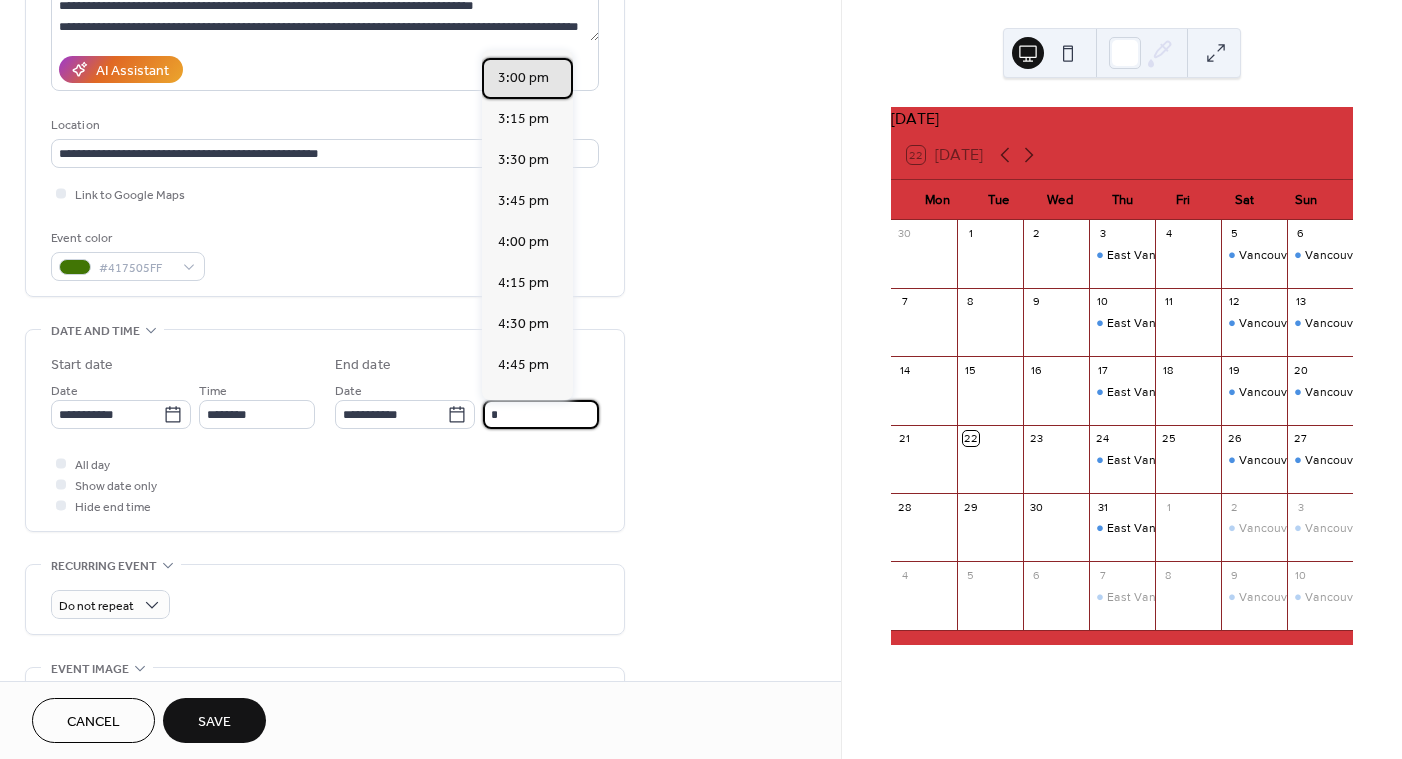 click on "3:00 pm" at bounding box center [523, 78] 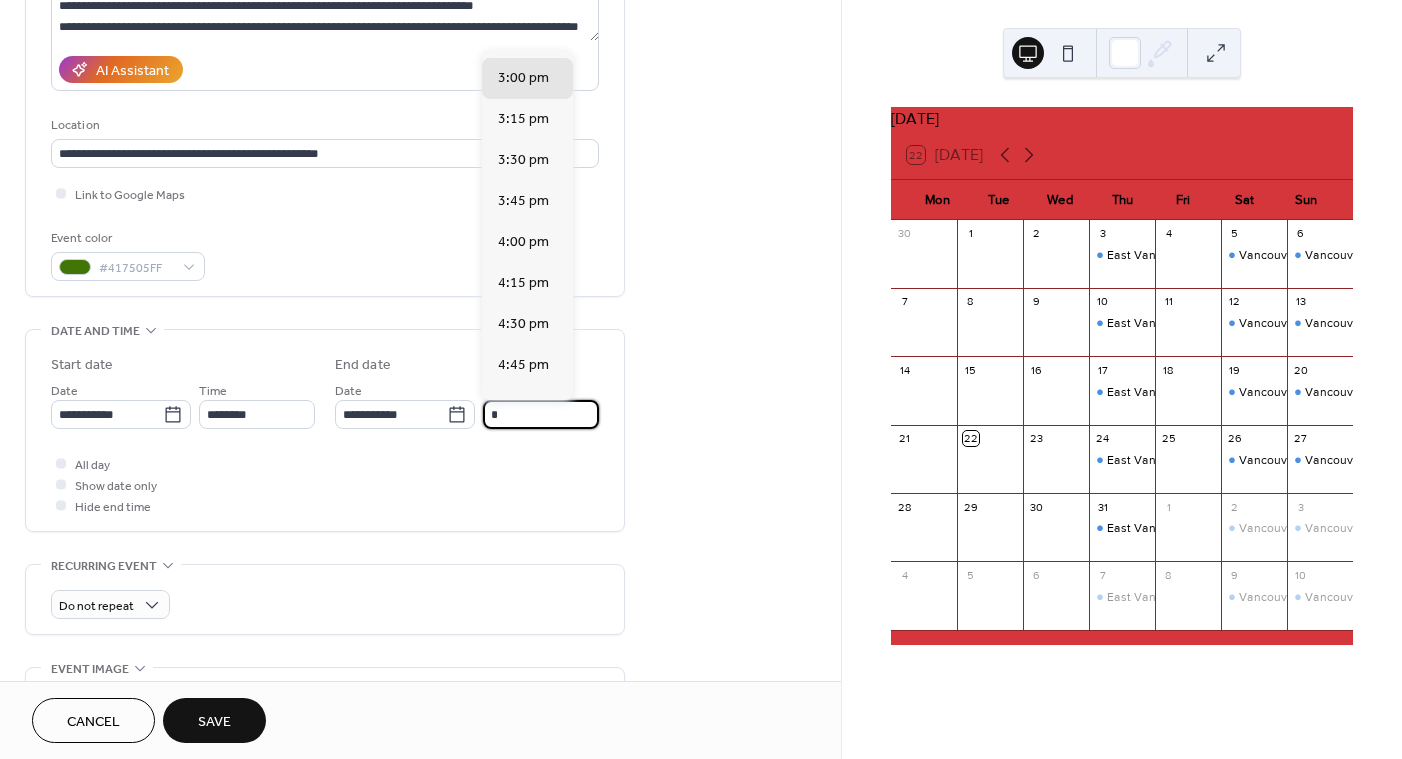 type on "*******" 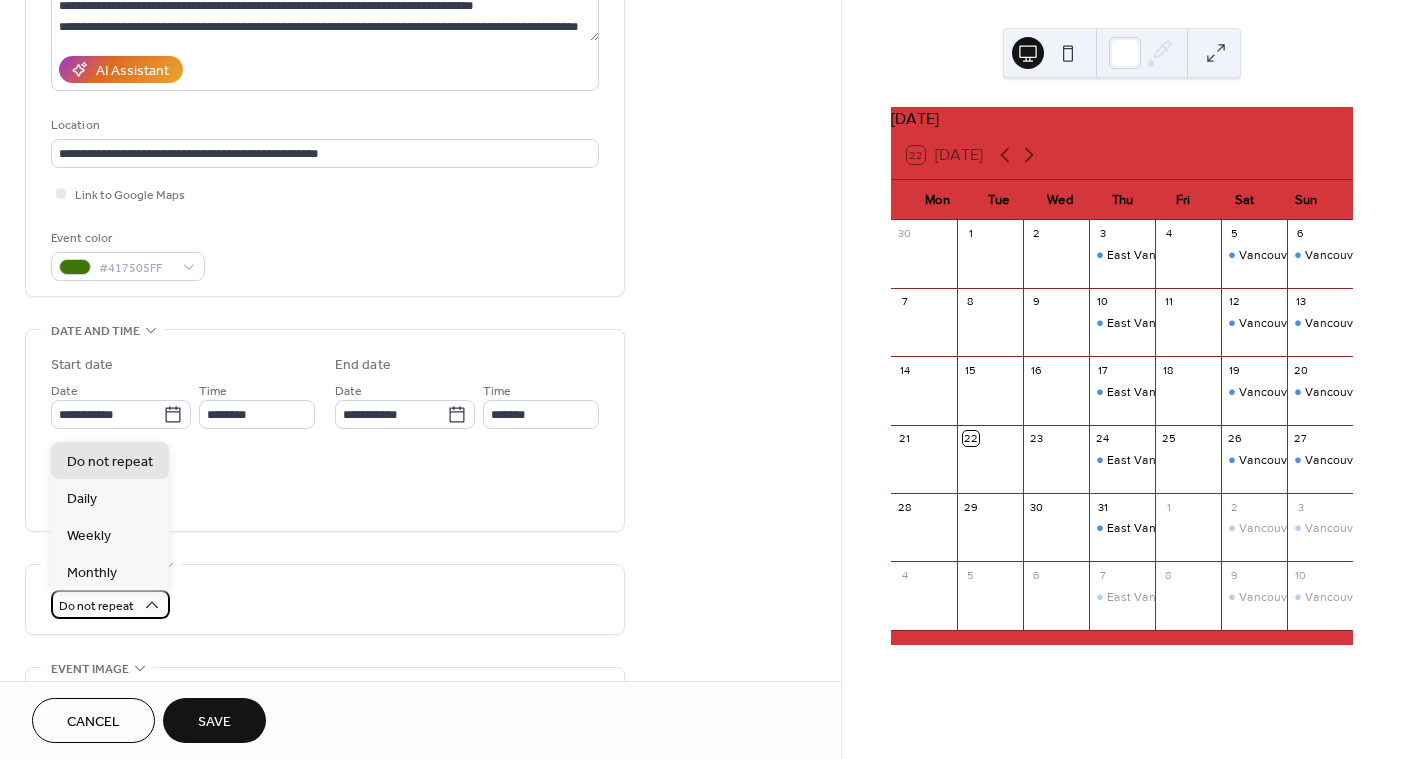 click 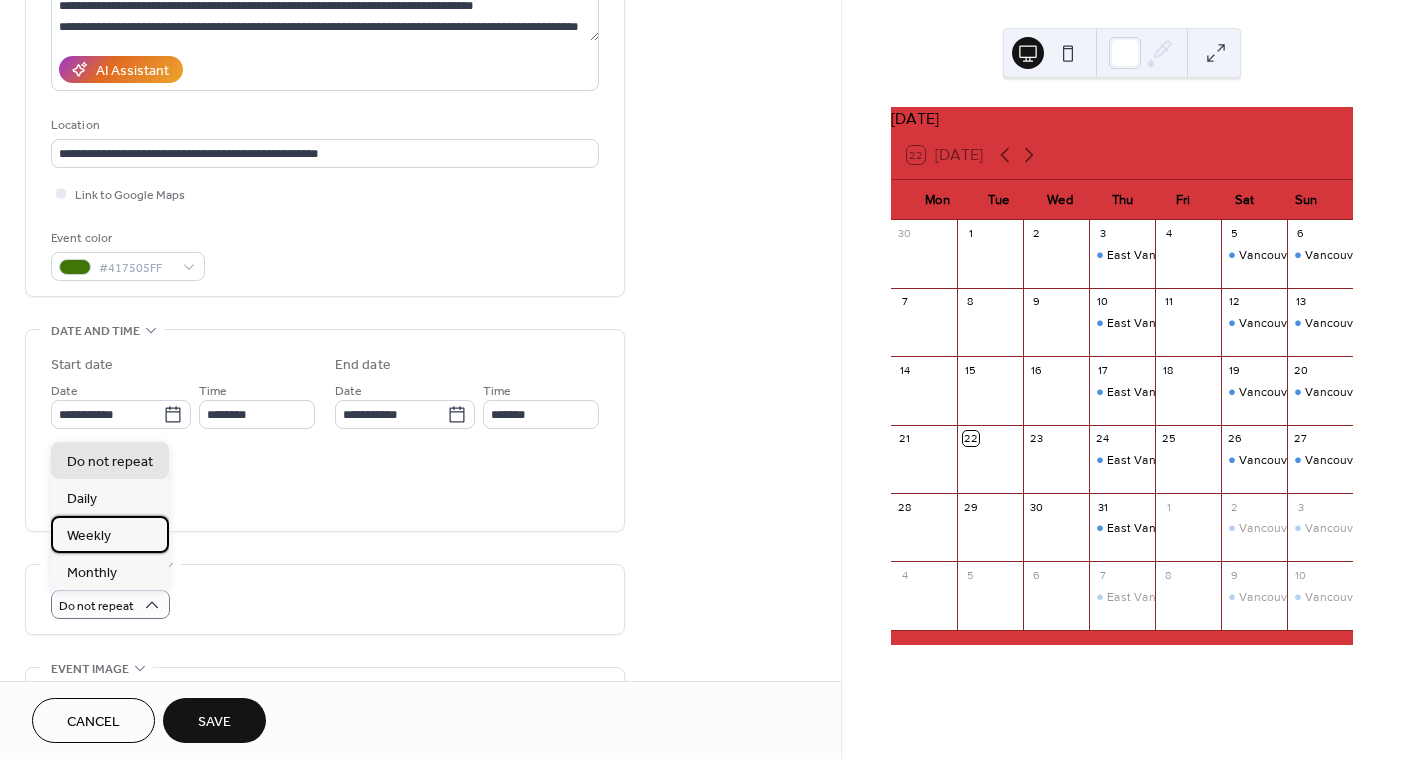 click on "Weekly" at bounding box center (89, 536) 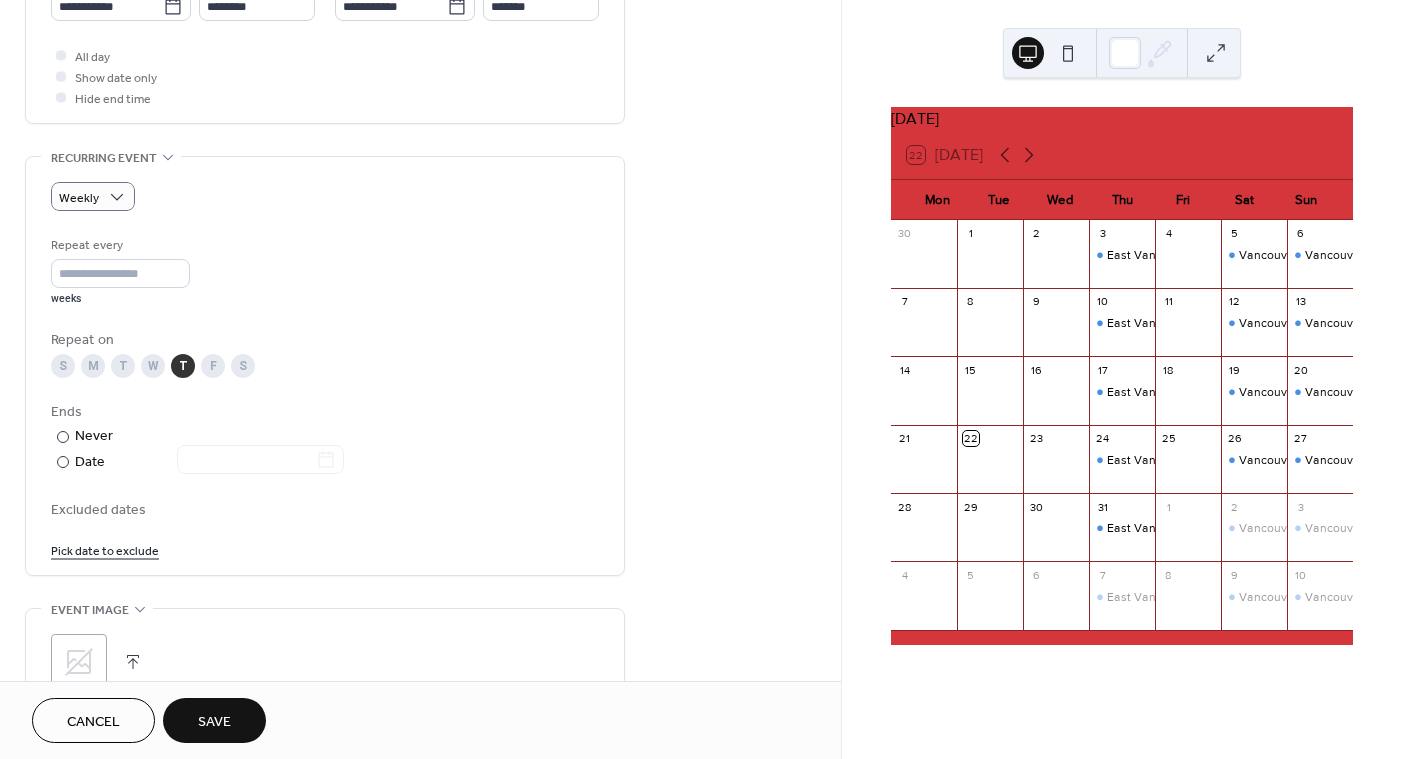 scroll, scrollTop: 738, scrollLeft: 0, axis: vertical 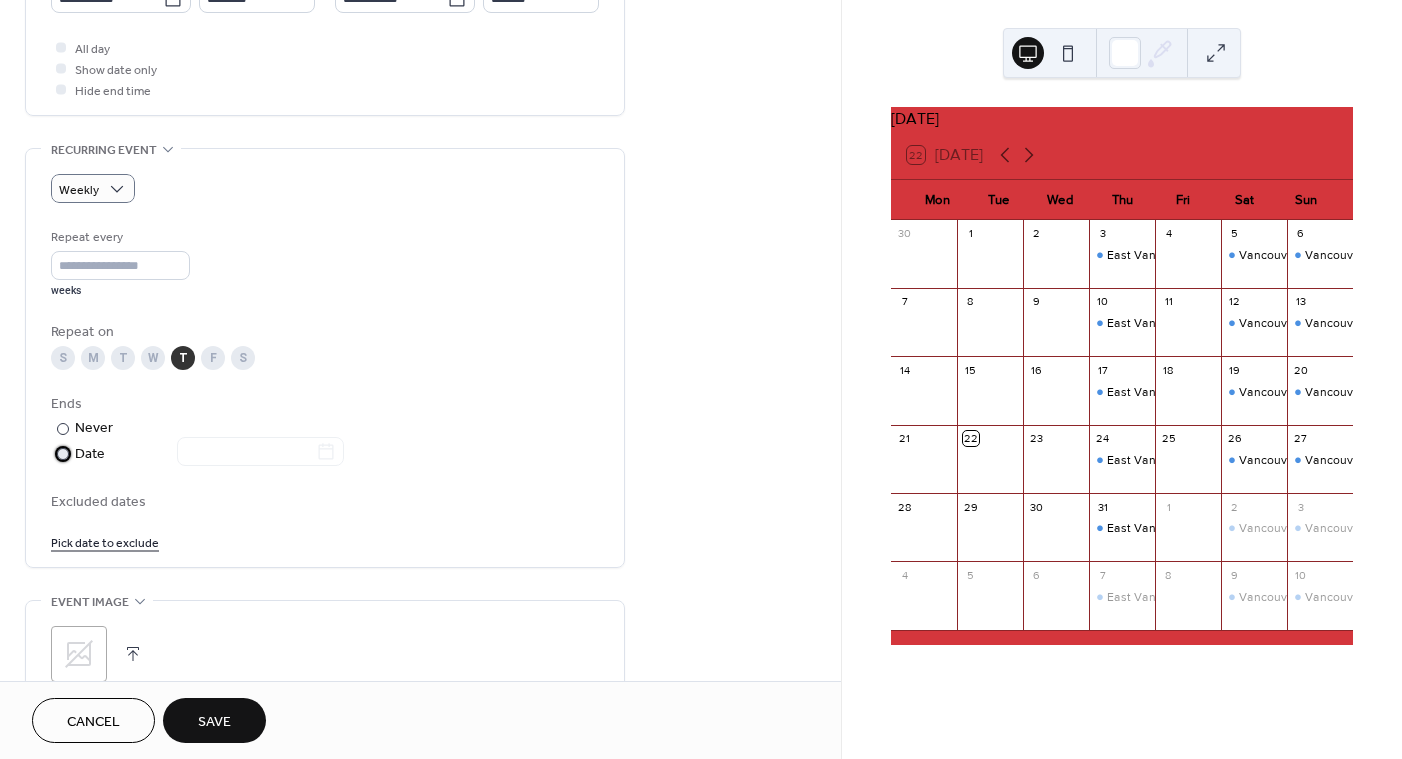 click at bounding box center (63, 454) 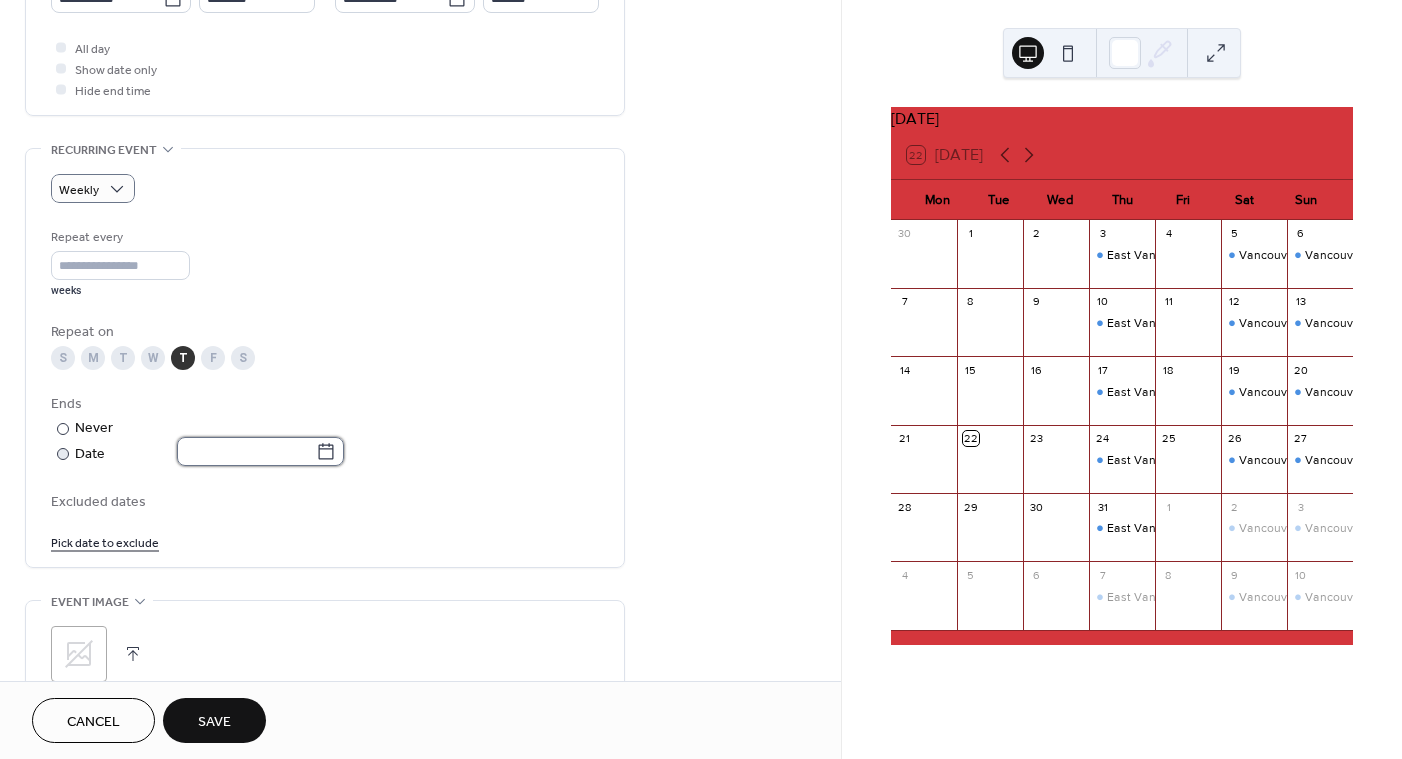 click at bounding box center (246, 451) 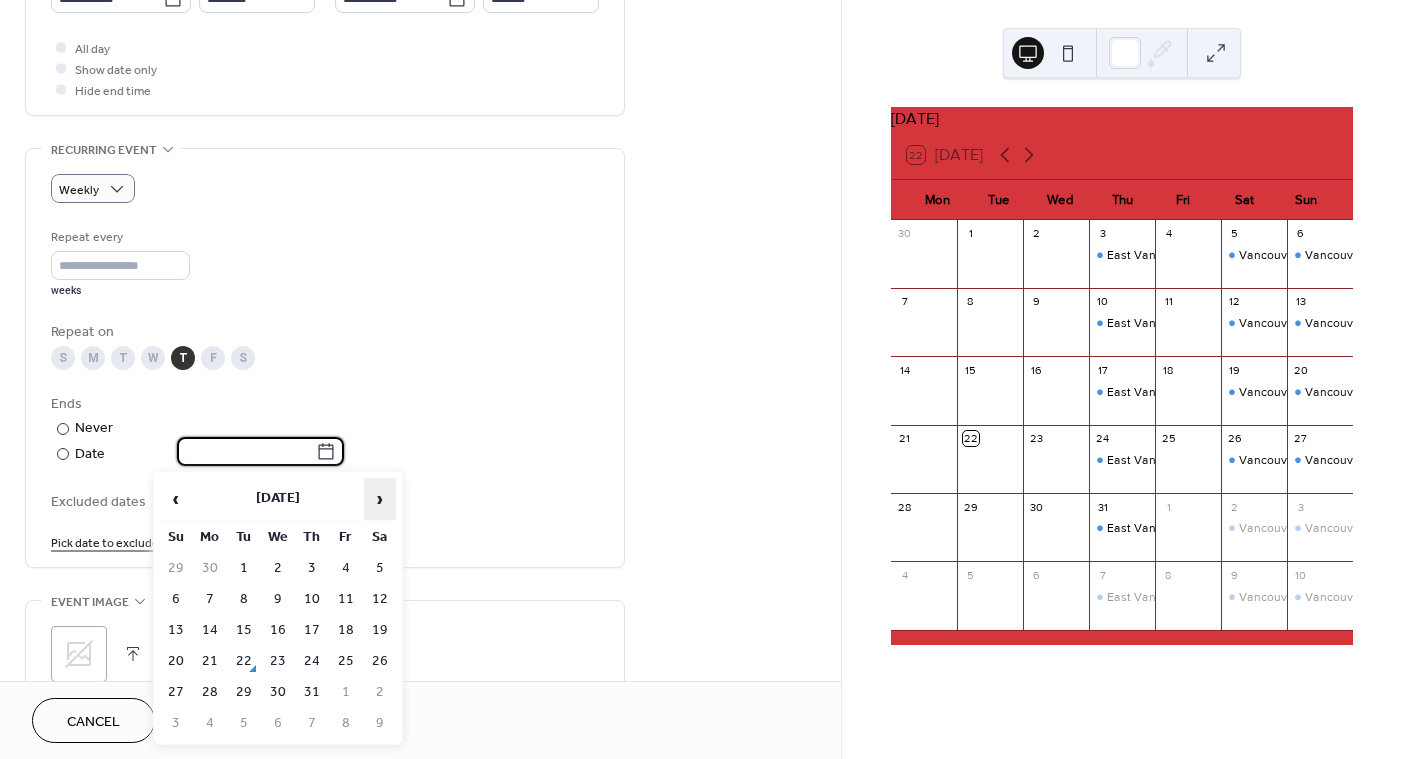 click on "›" at bounding box center (380, 499) 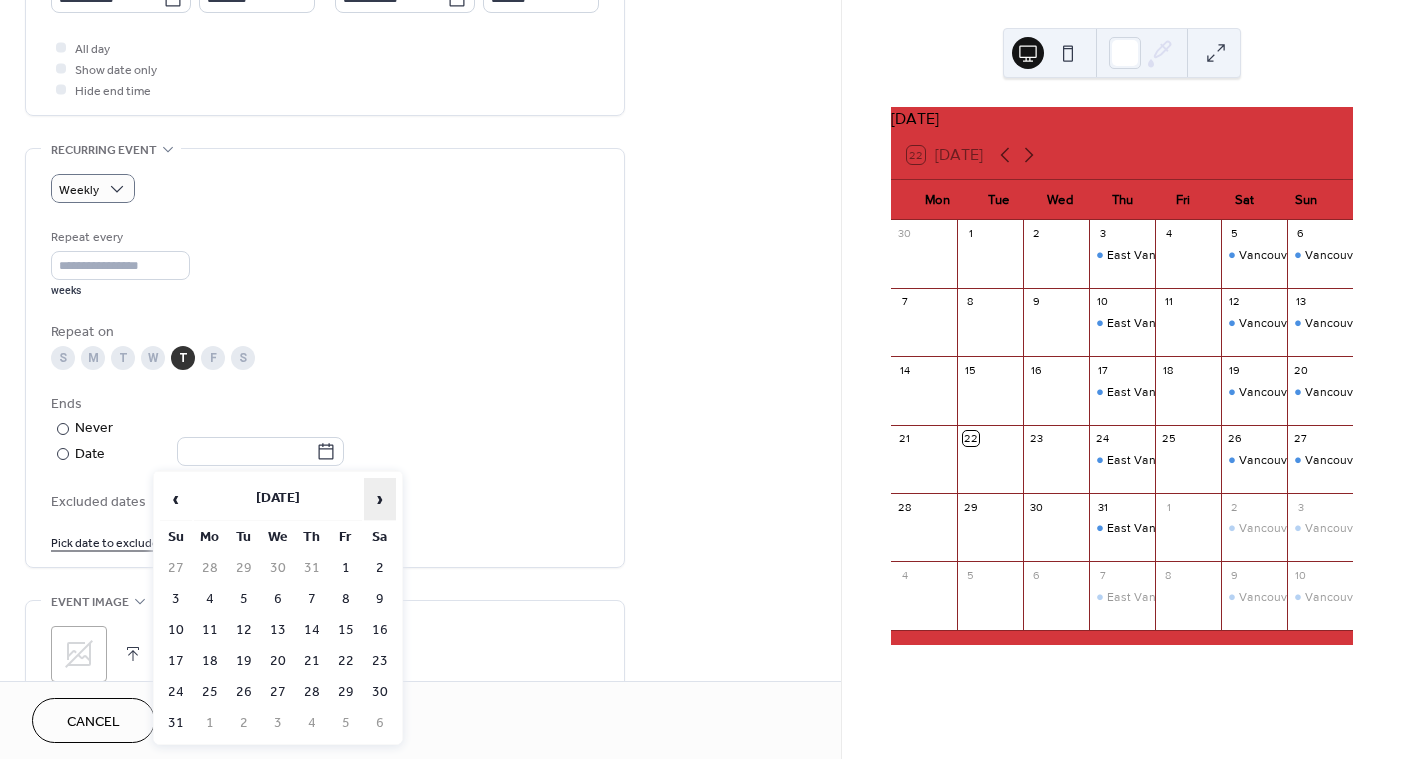 click on "›" at bounding box center (380, 499) 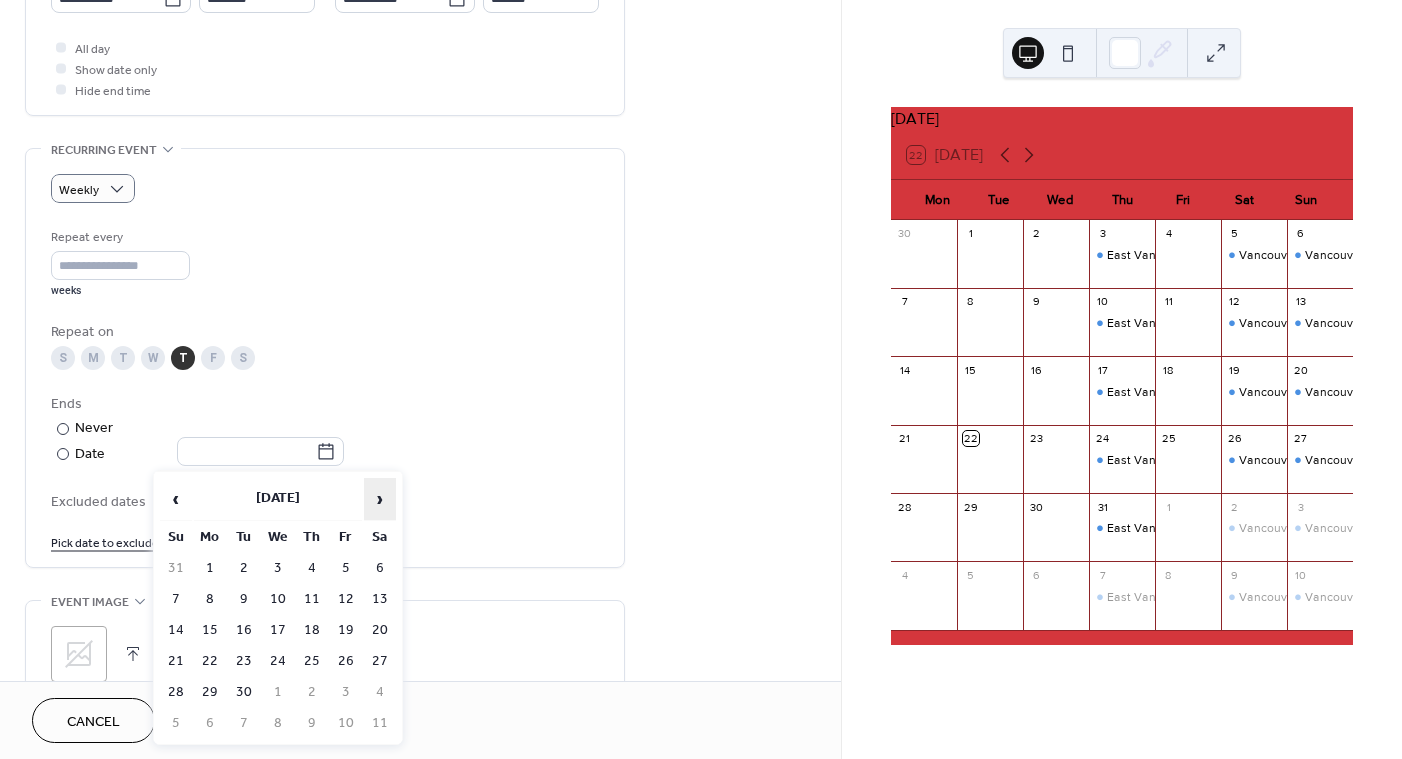 click on "›" at bounding box center (380, 499) 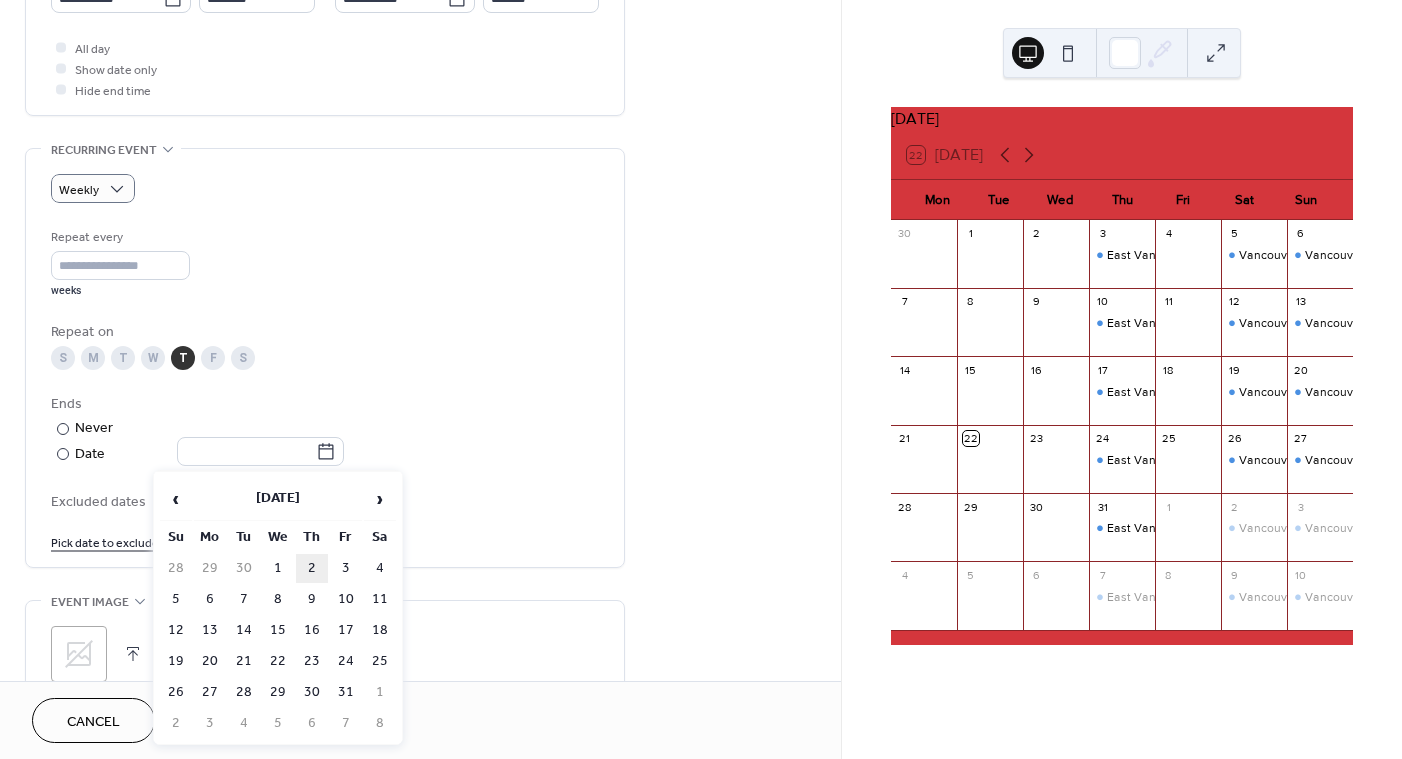 click on "2" at bounding box center (312, 568) 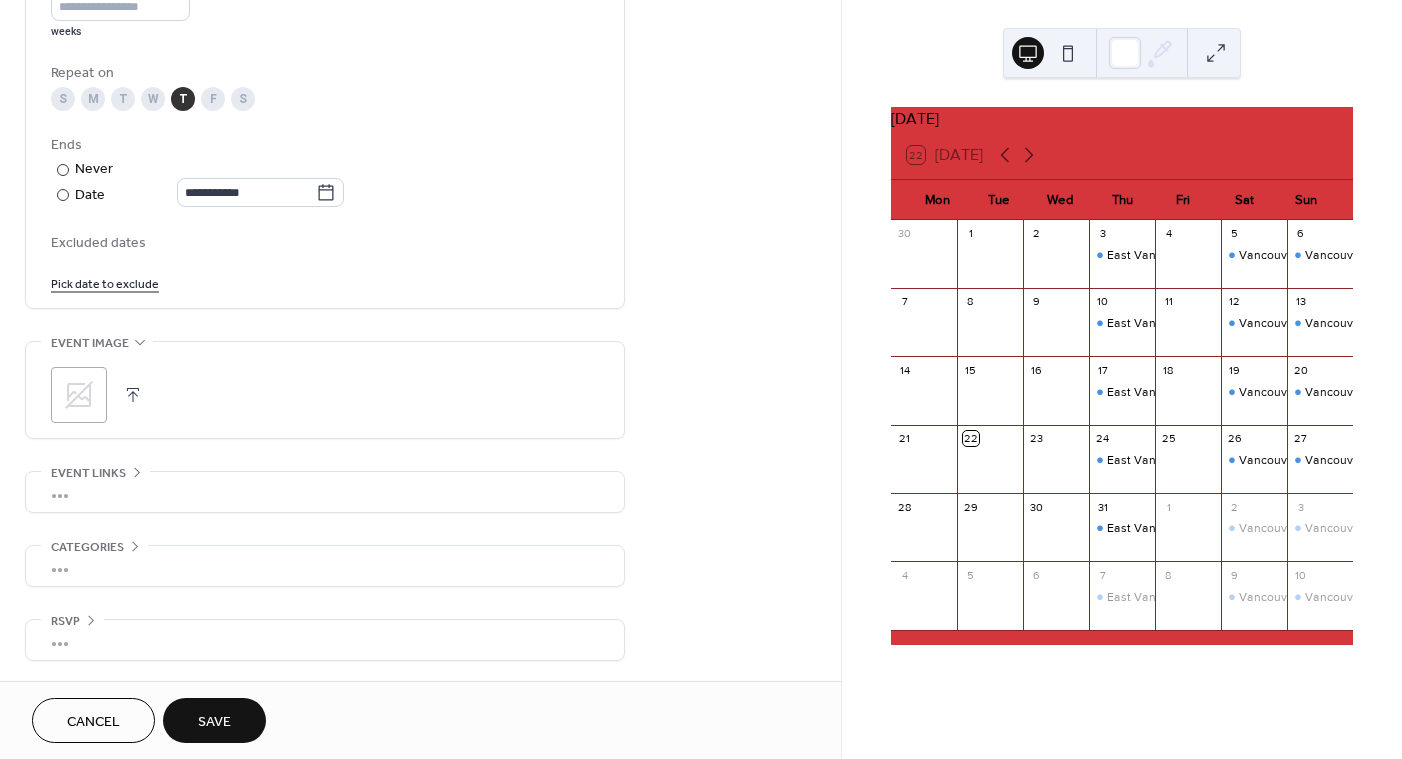 click on "•••" at bounding box center (325, 492) 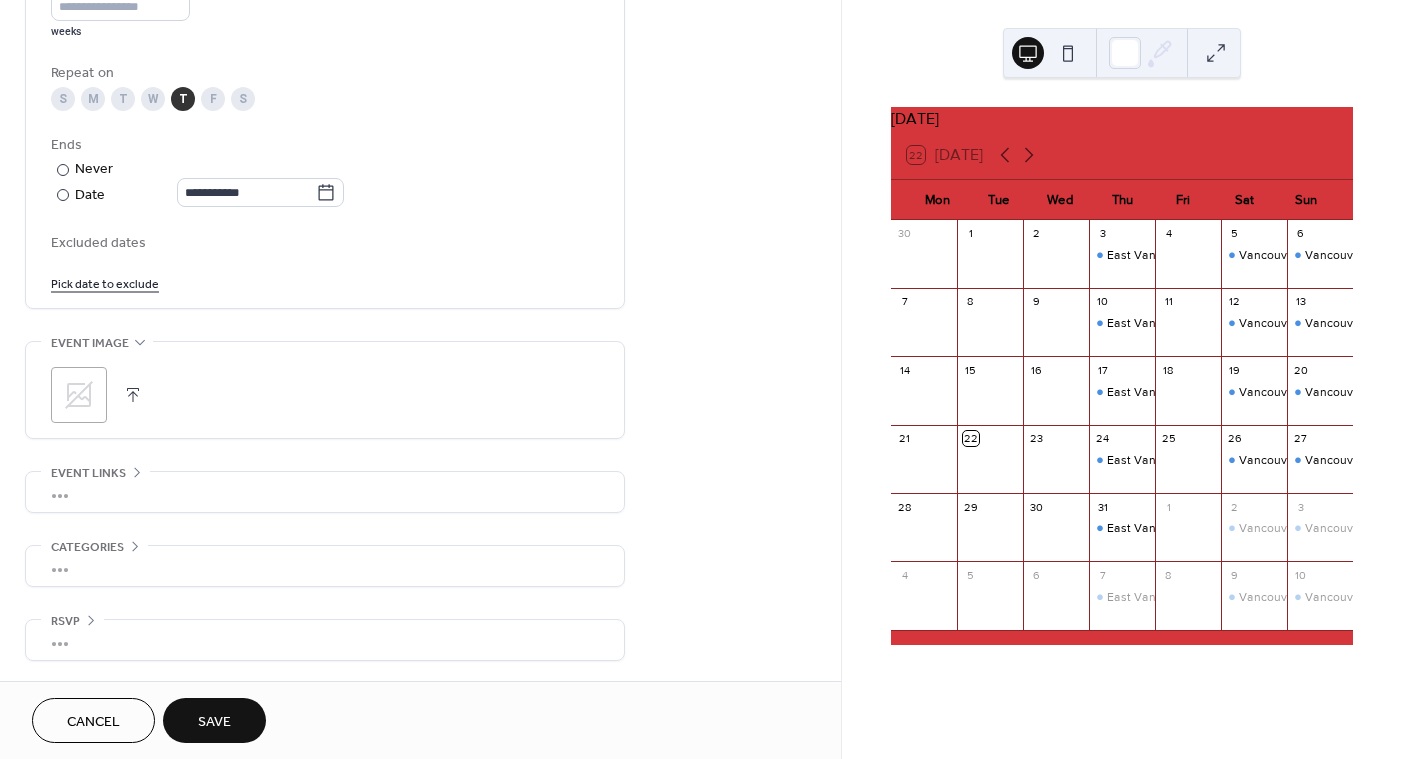 scroll, scrollTop: 997, scrollLeft: 0, axis: vertical 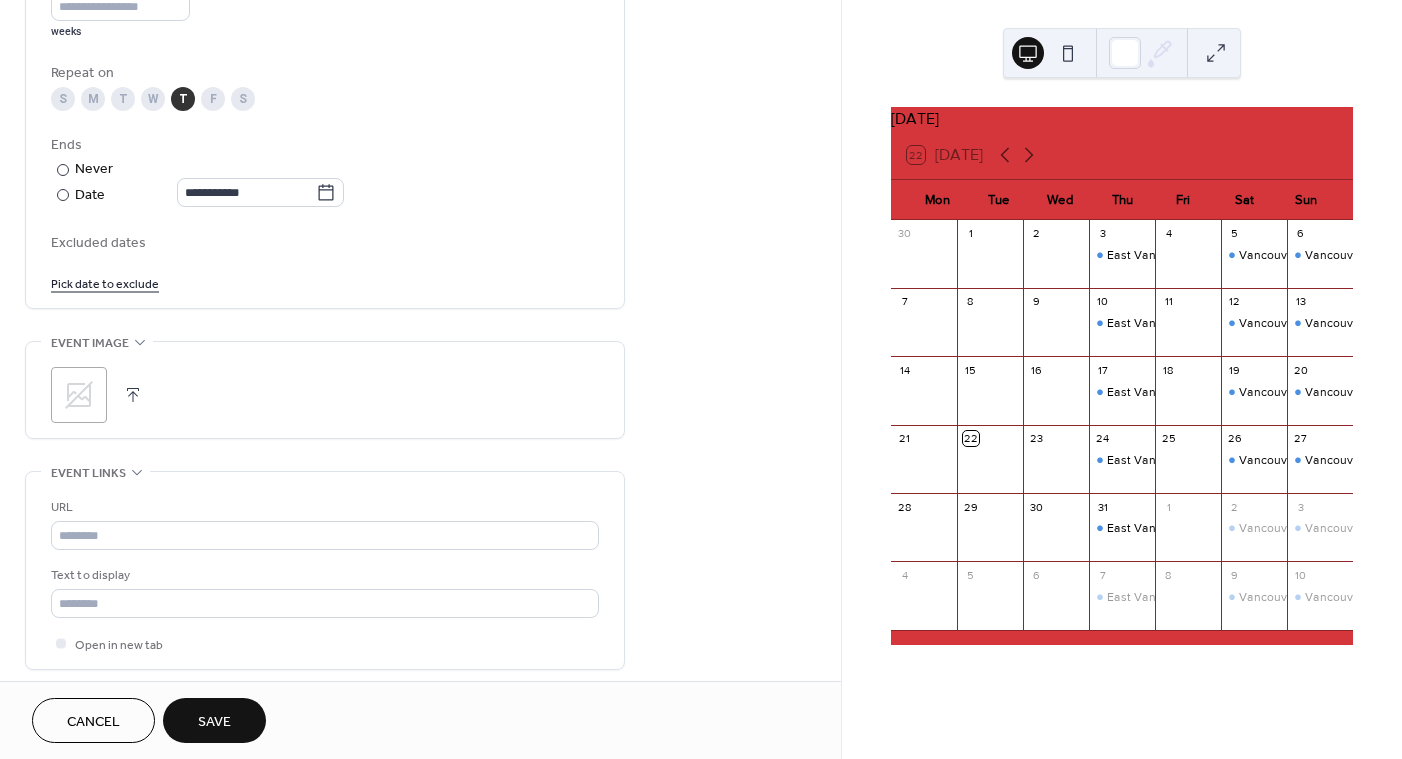 click on ";" at bounding box center [79, 395] 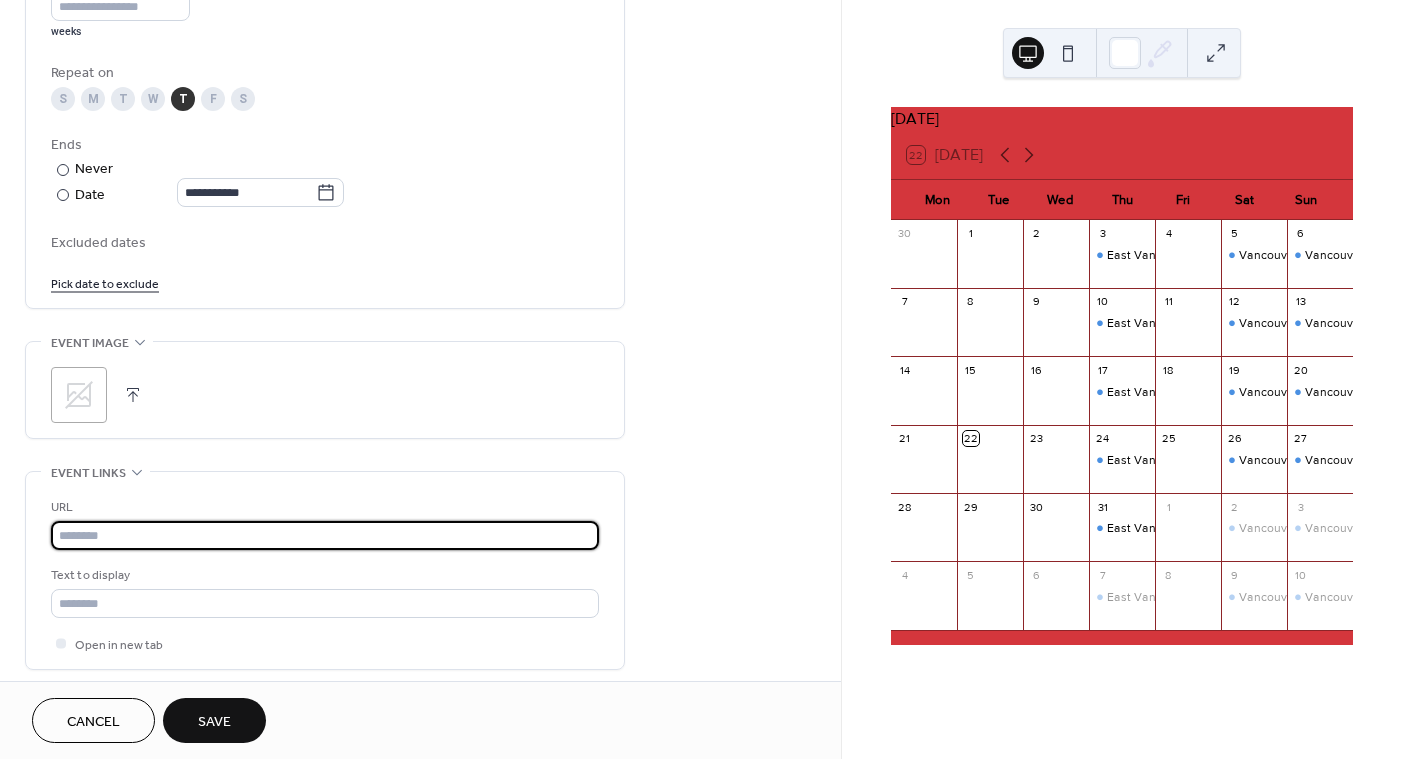 drag, startPoint x: 116, startPoint y: 534, endPoint x: 130, endPoint y: 525, distance: 16.643316 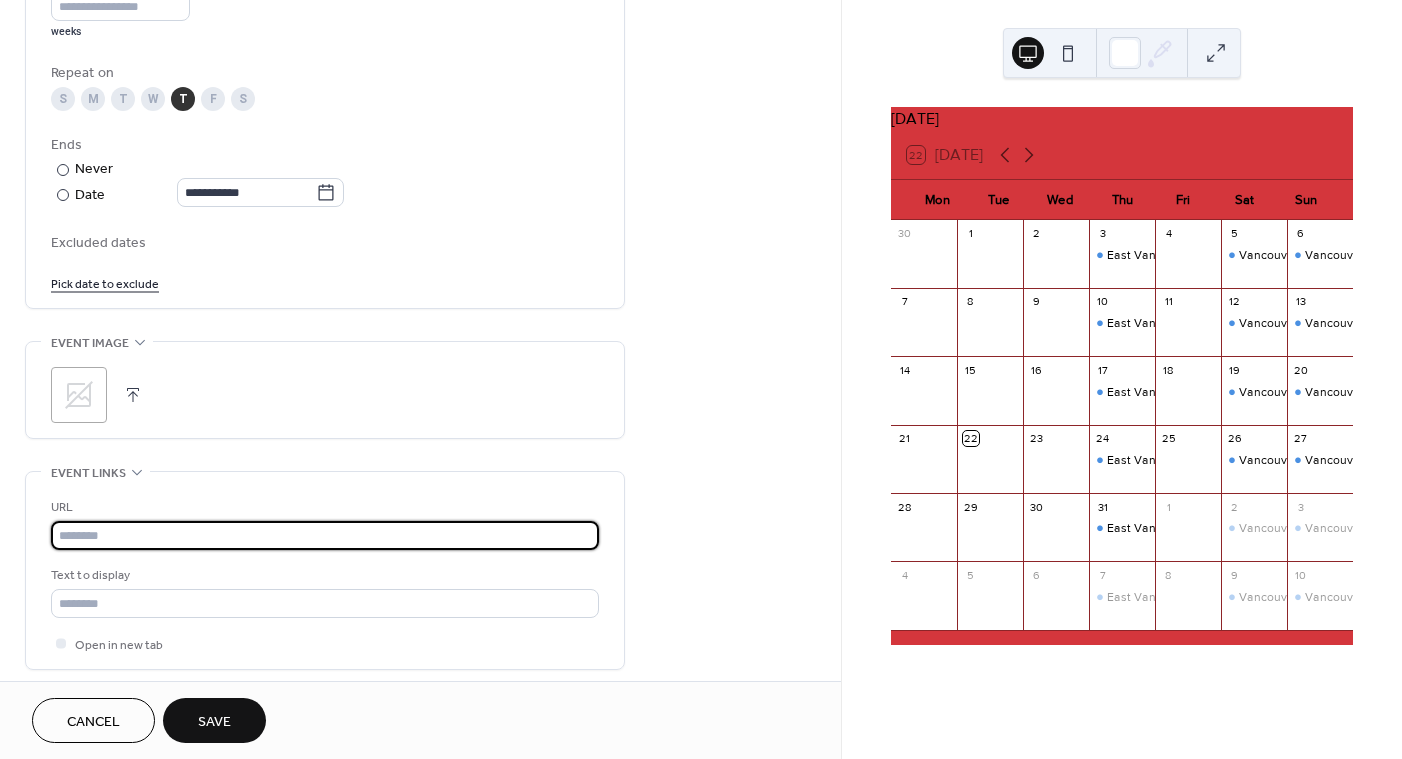 click at bounding box center (325, 535) 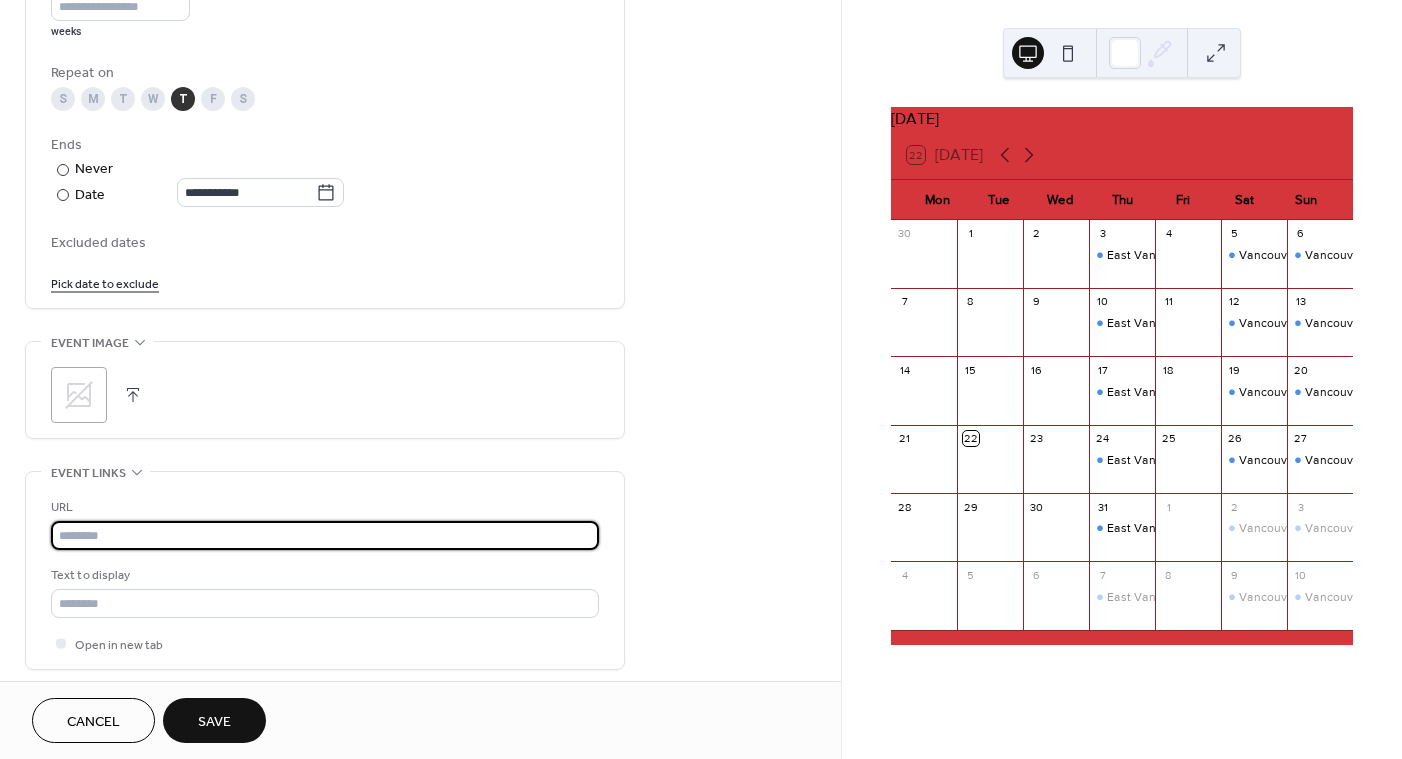 paste on "**********" 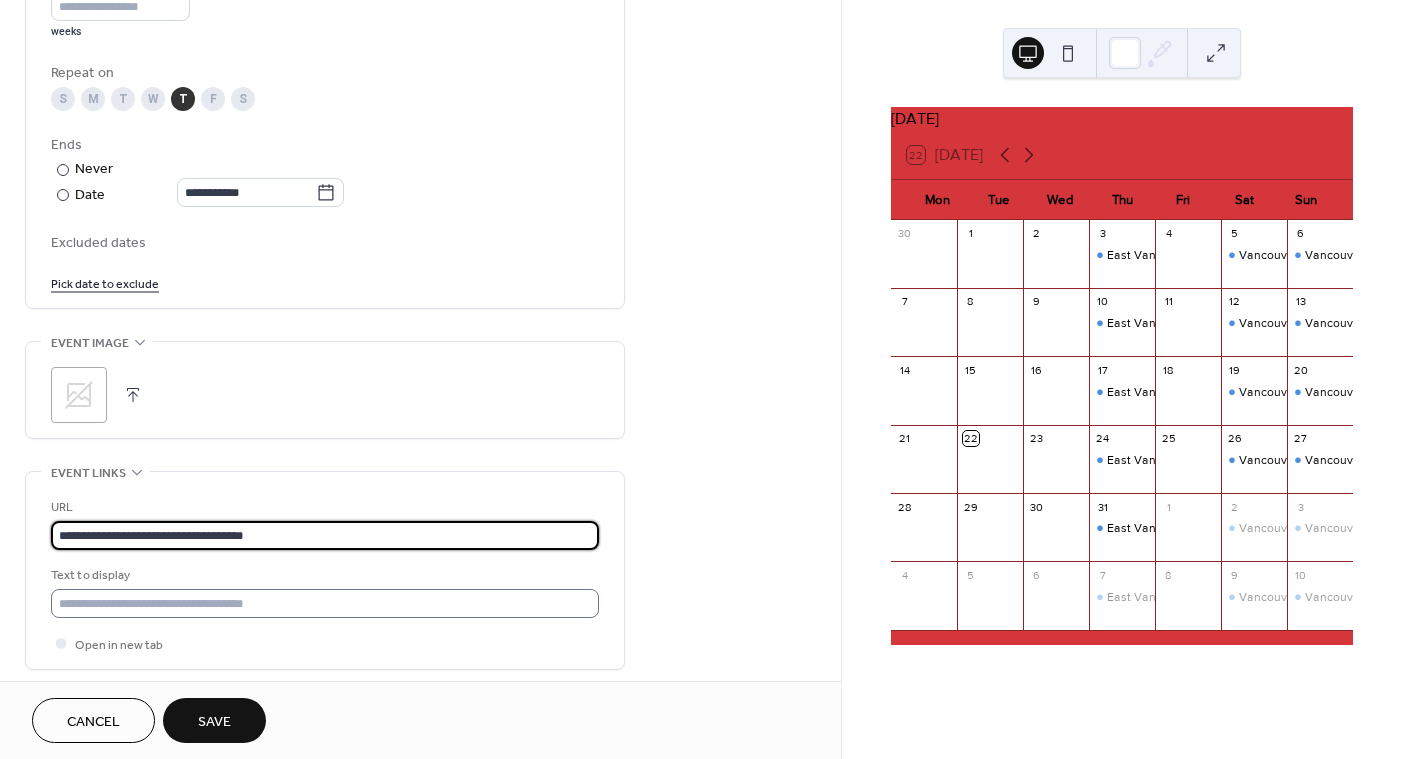 type on "**********" 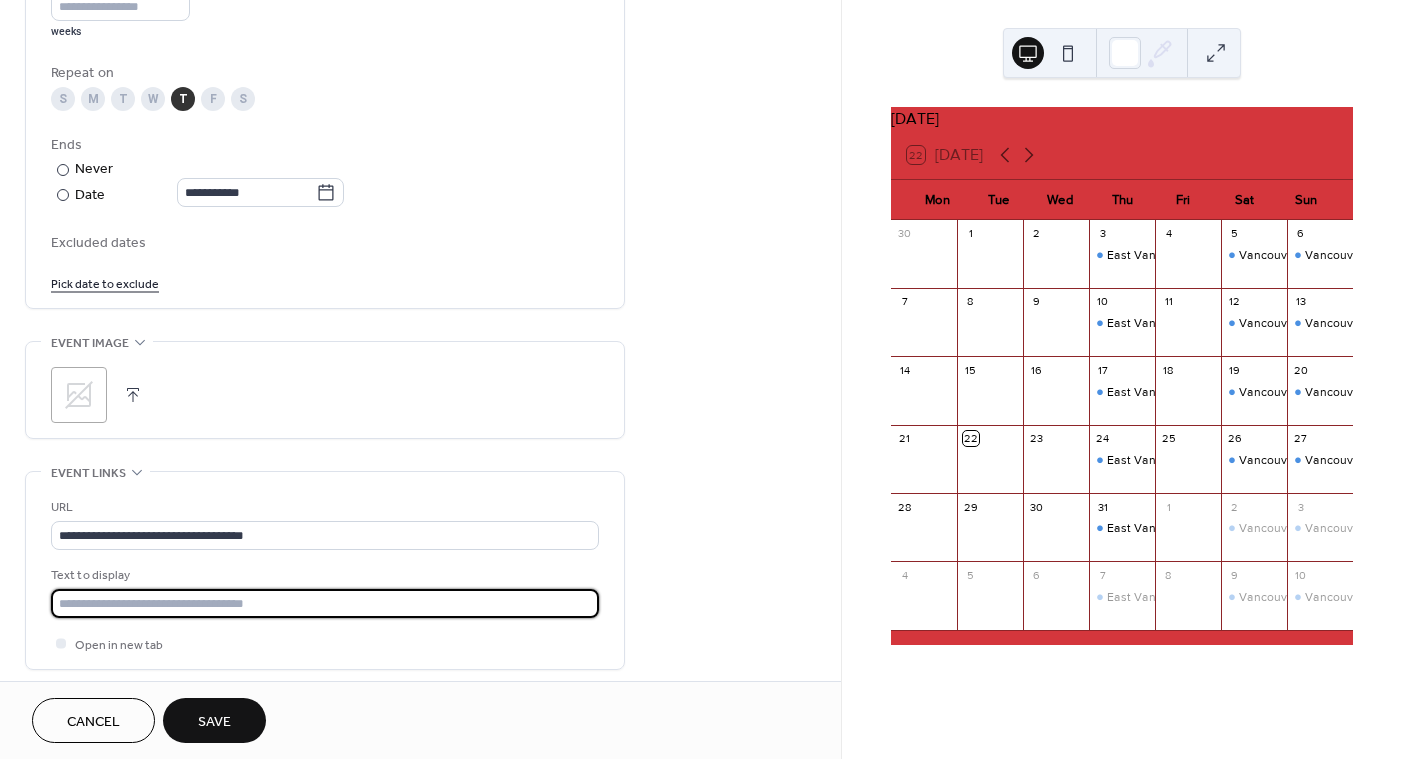 drag, startPoint x: 325, startPoint y: 604, endPoint x: 292, endPoint y: 612, distance: 33.955853 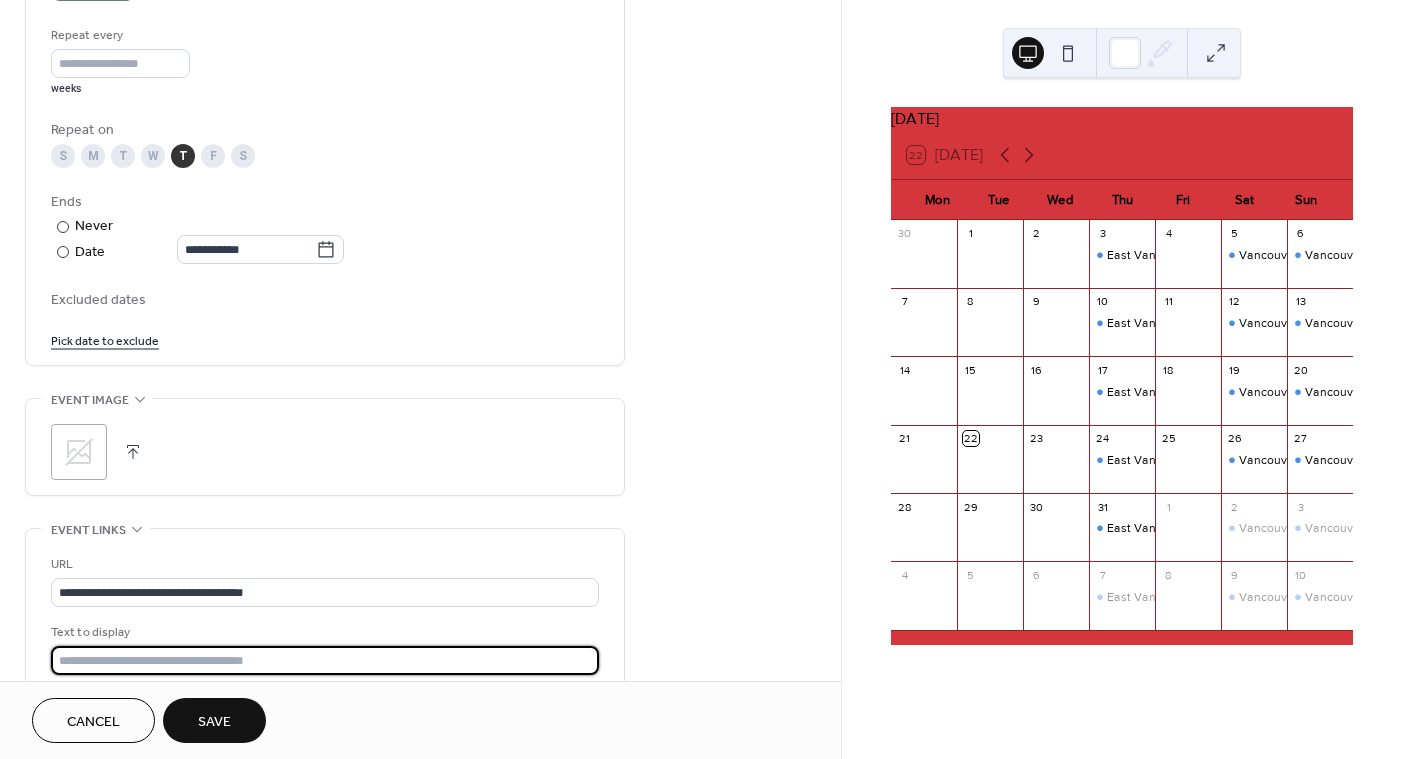 scroll, scrollTop: 944, scrollLeft: 0, axis: vertical 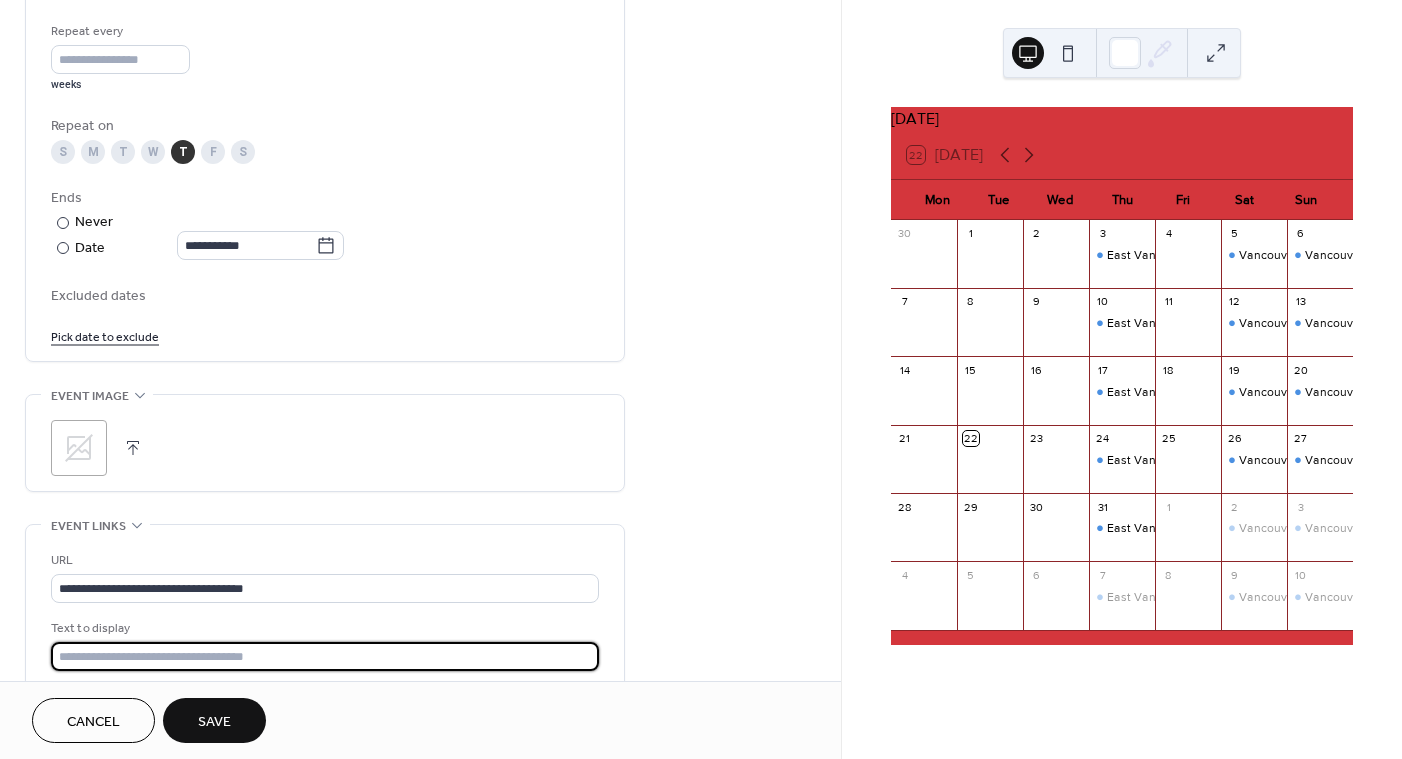 click on "Save" at bounding box center [214, 722] 